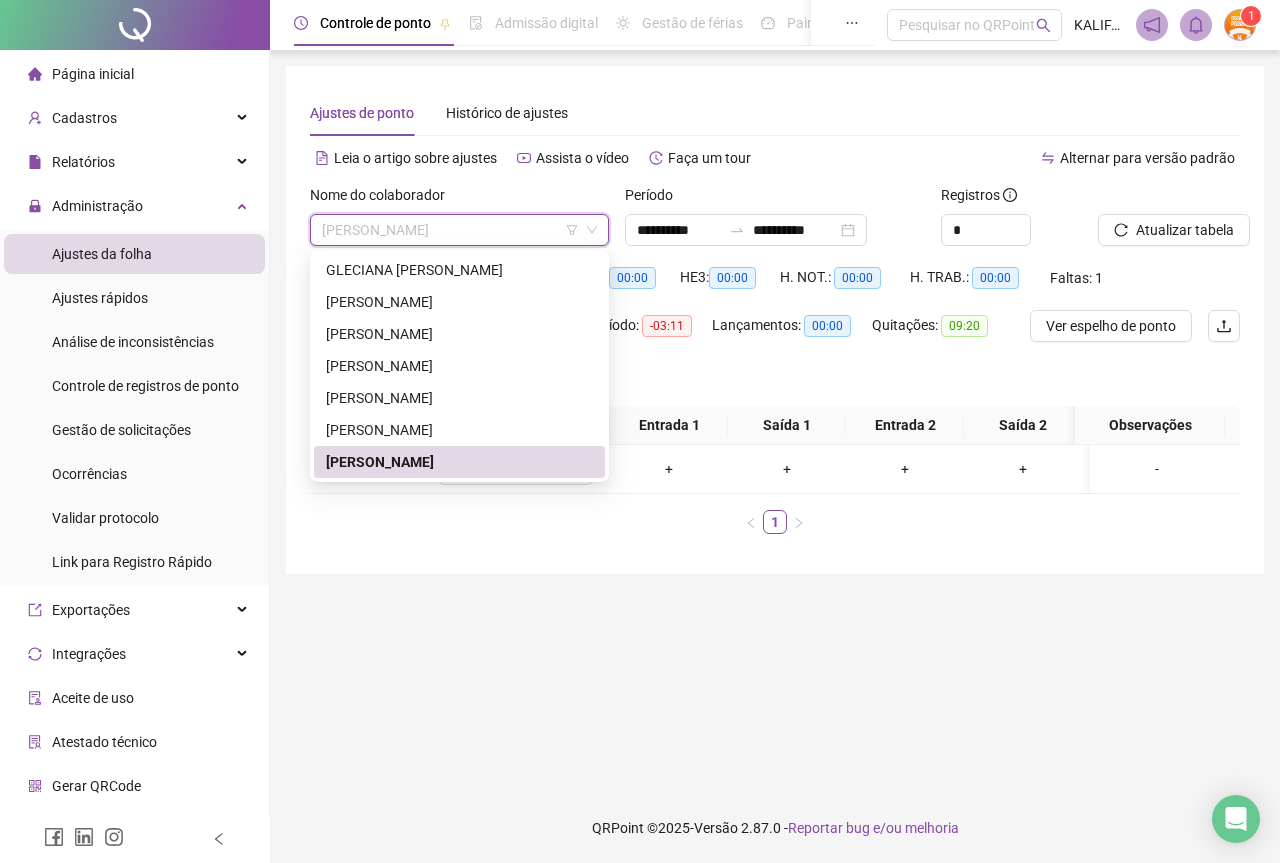 scroll, scrollTop: 0, scrollLeft: 0, axis: both 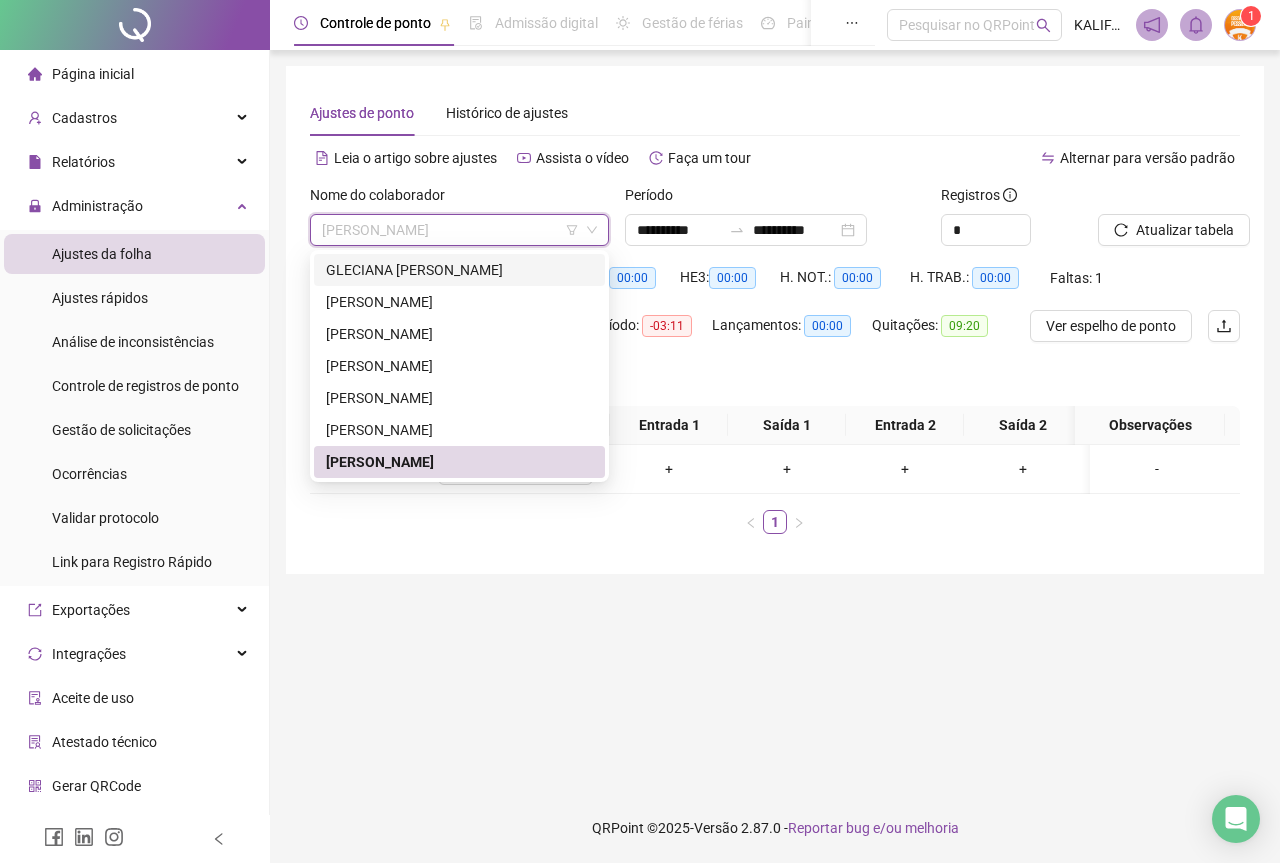 click on "GLECIANA [PERSON_NAME]" at bounding box center [459, 270] 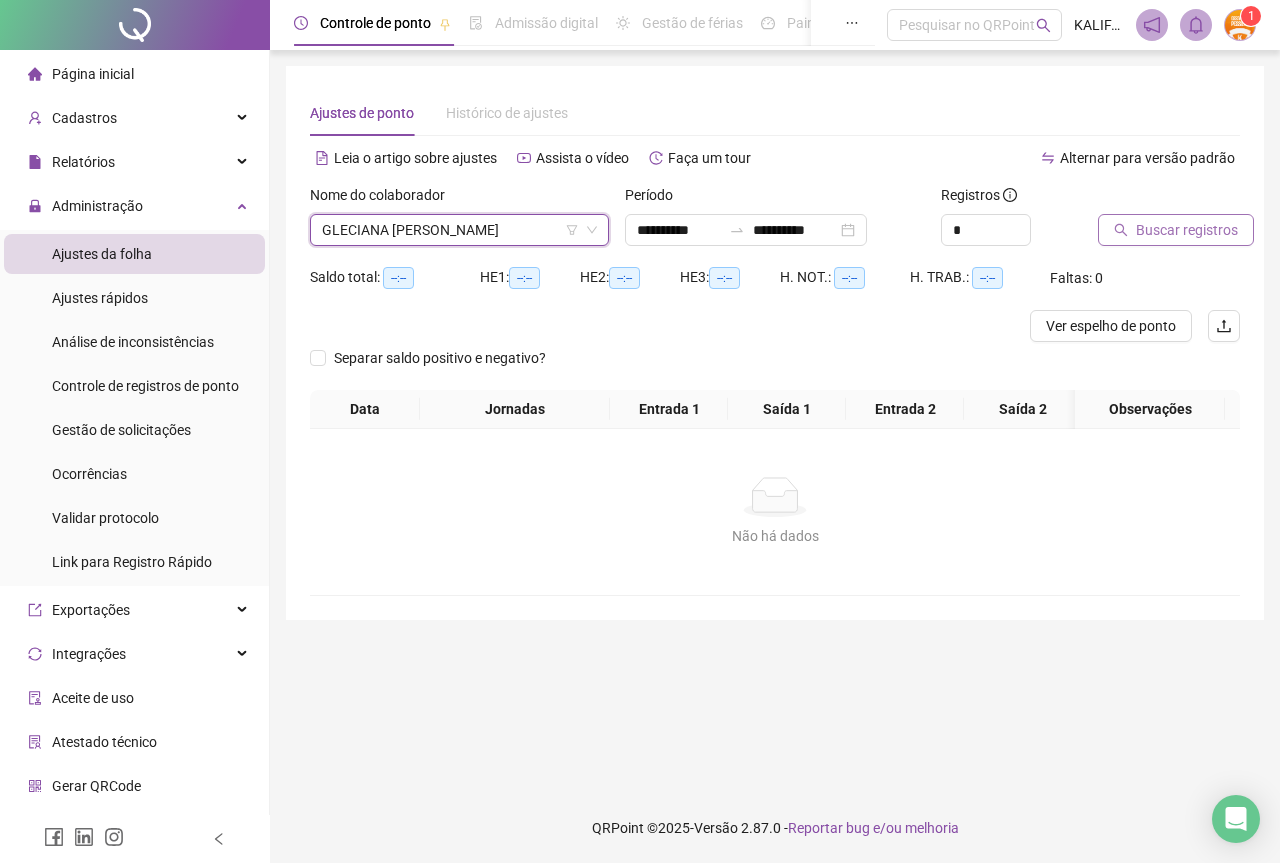 click on "Buscar registros" at bounding box center (1187, 230) 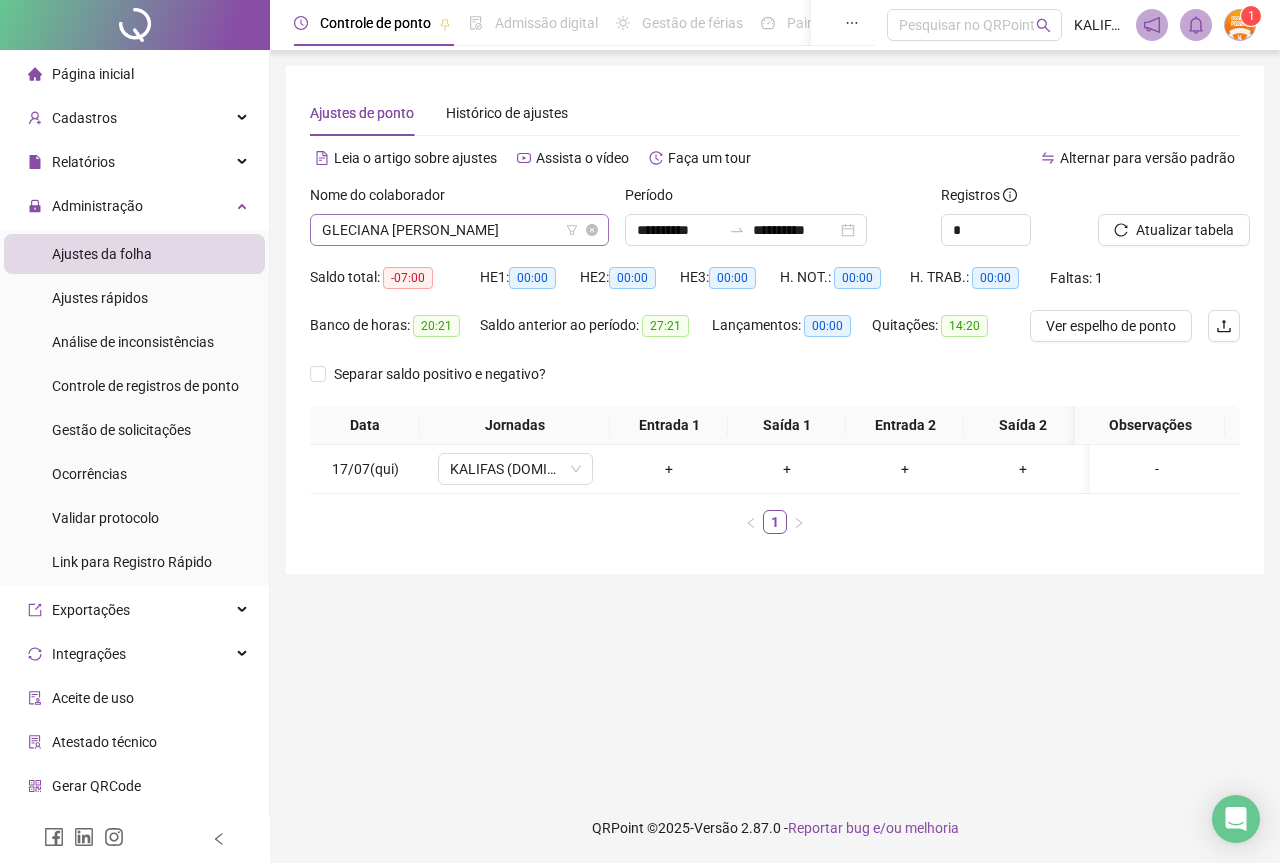 click on "GLECIANA [PERSON_NAME]" at bounding box center [459, 230] 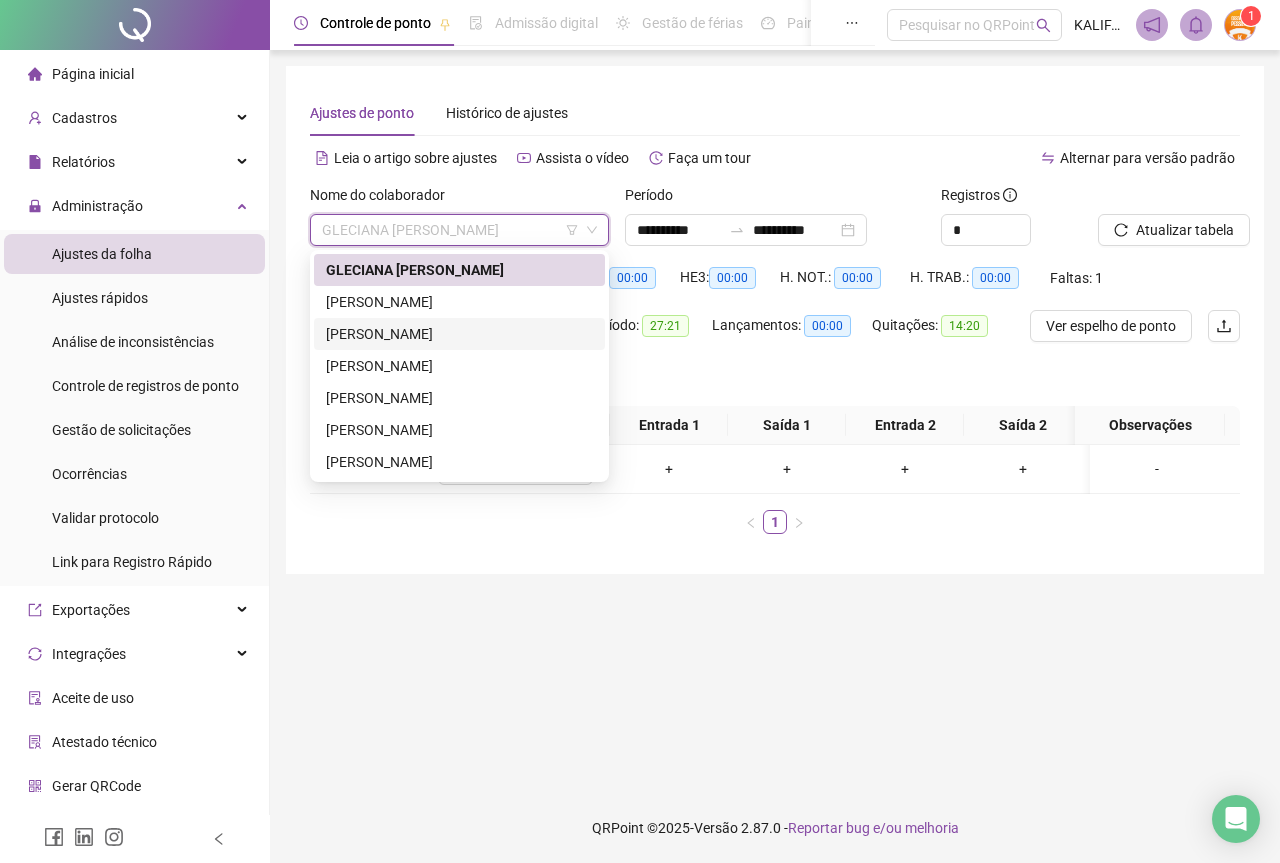 click on "[PERSON_NAME]" at bounding box center (459, 334) 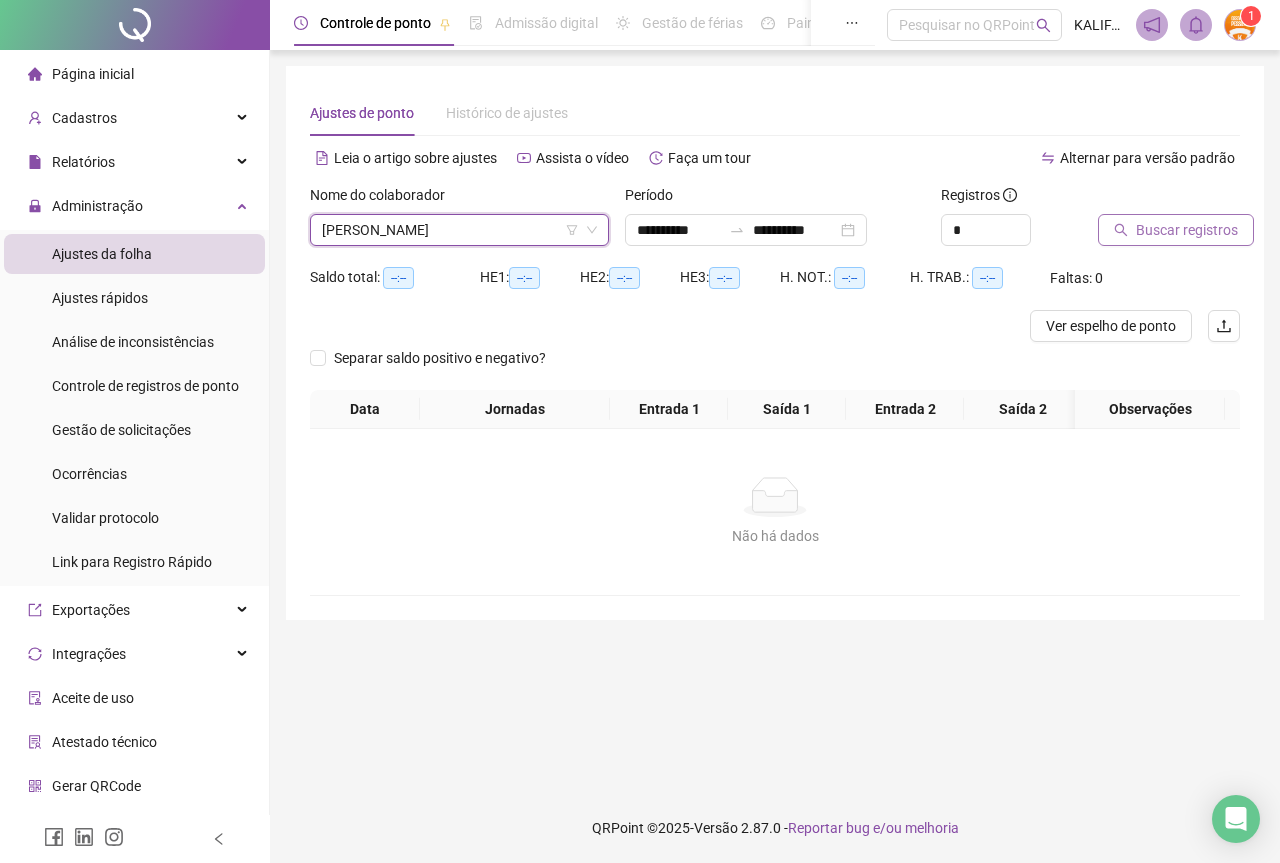 click on "Buscar registros" at bounding box center (1187, 230) 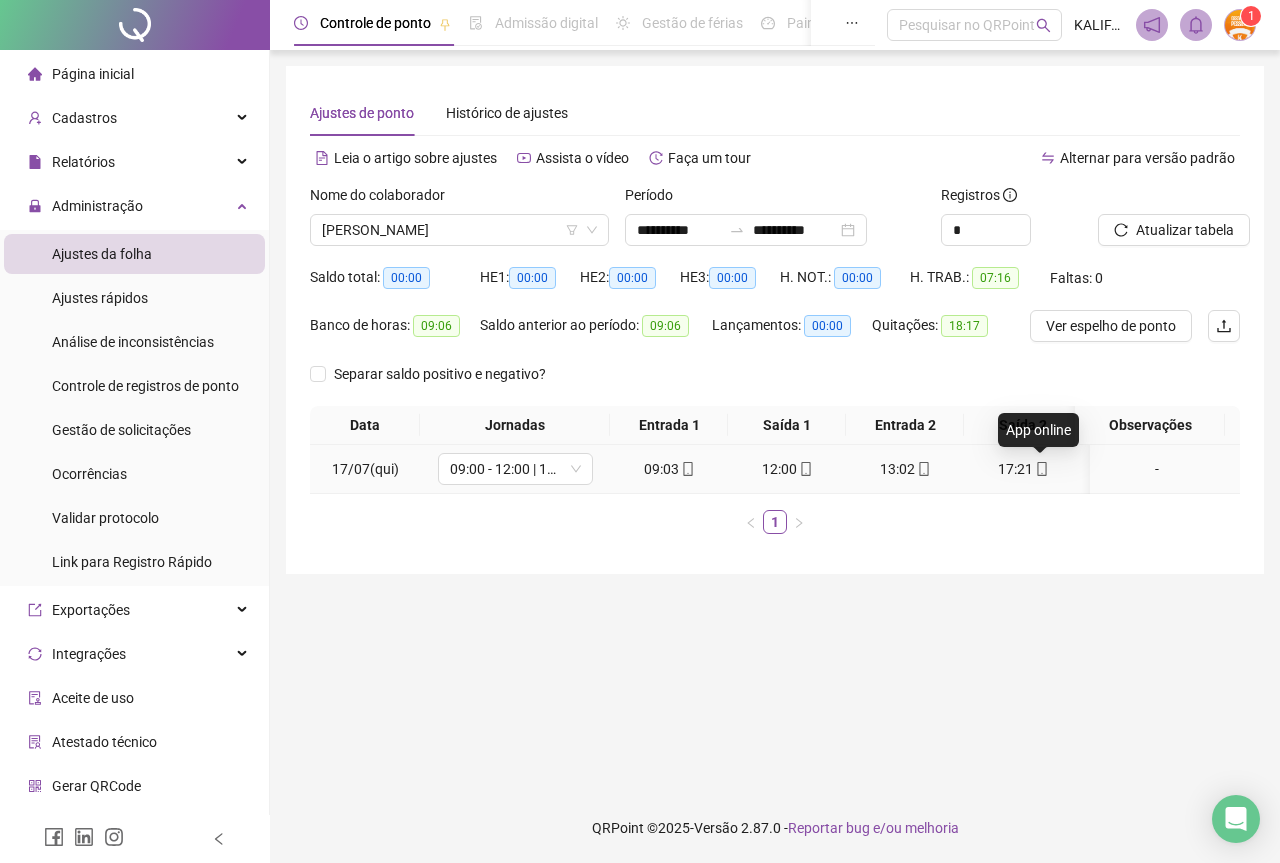 click at bounding box center (1041, 469) 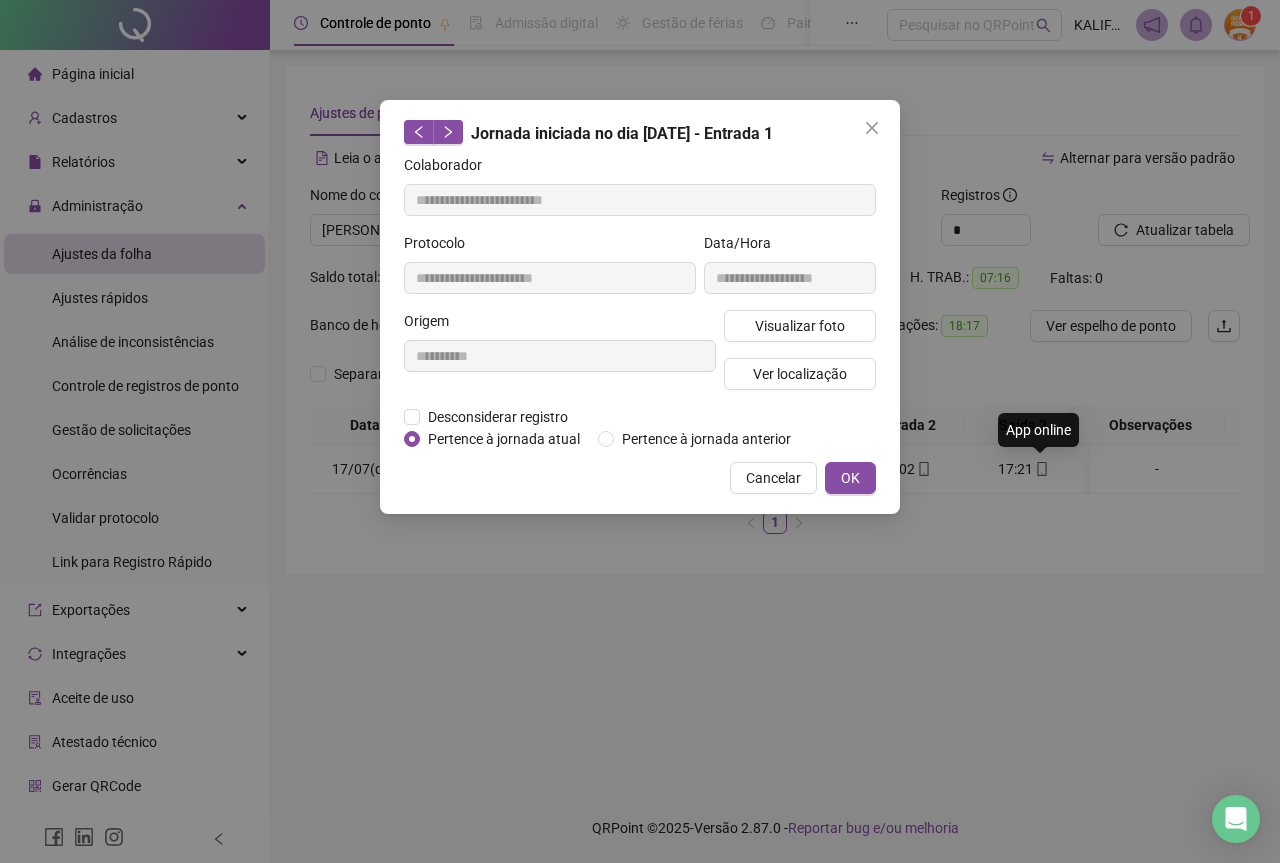 type on "**********" 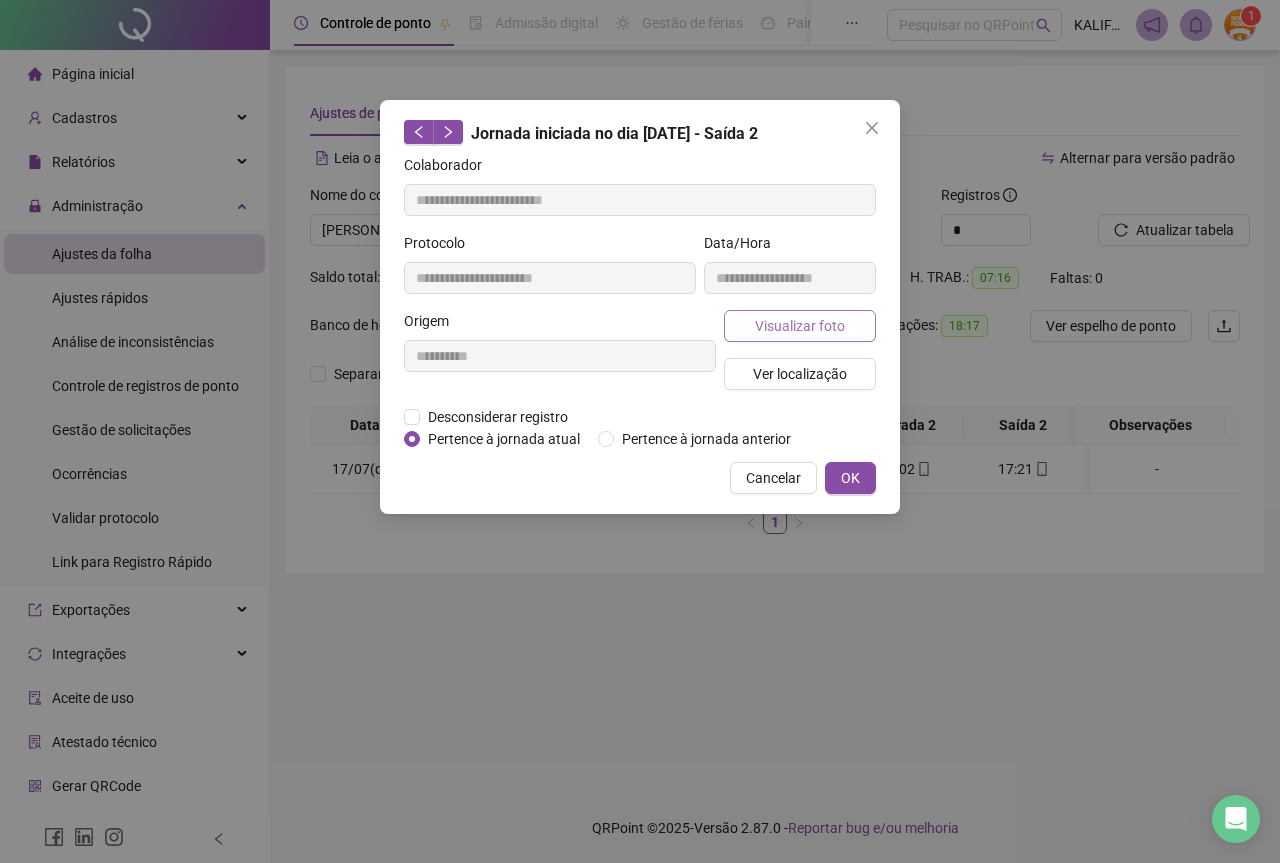 click on "Visualizar foto" at bounding box center [800, 326] 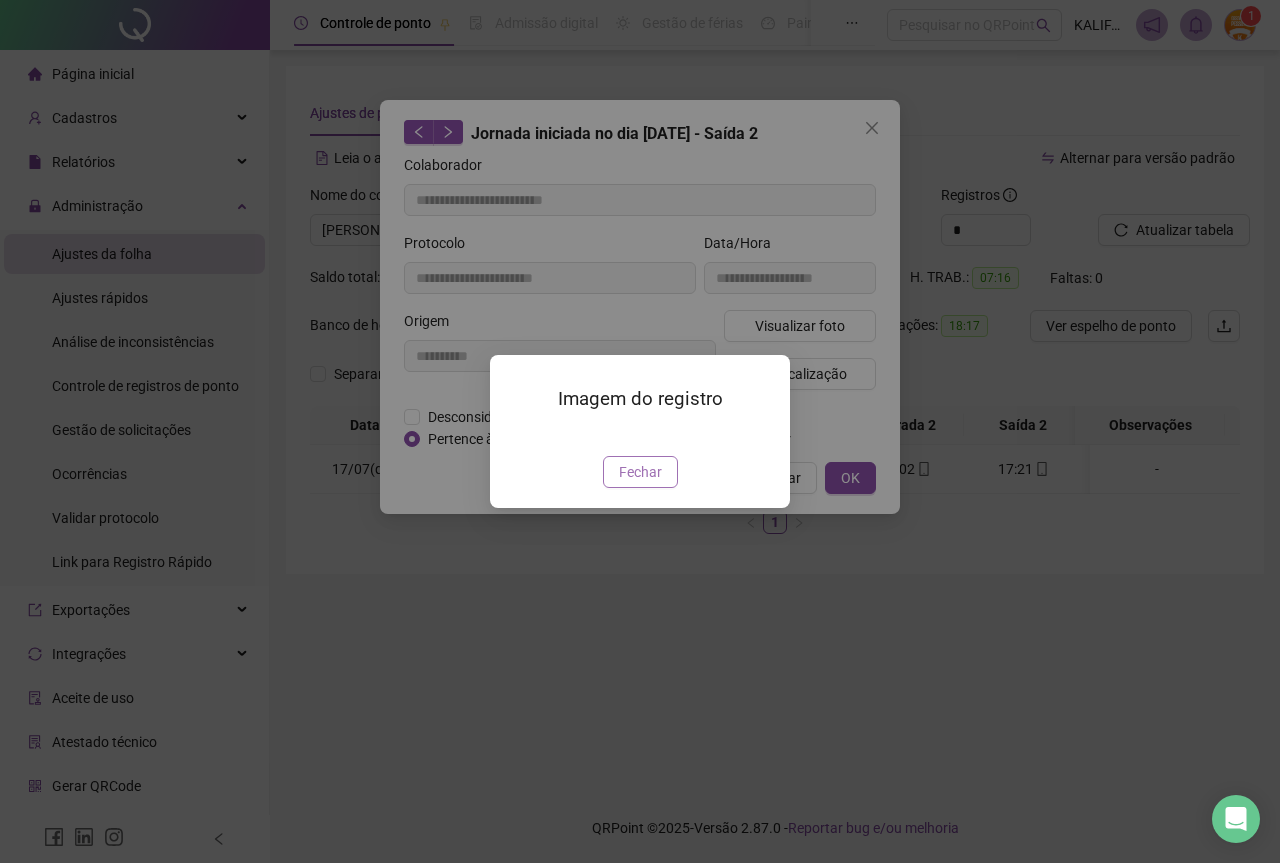 click on "Fechar" at bounding box center (640, 472) 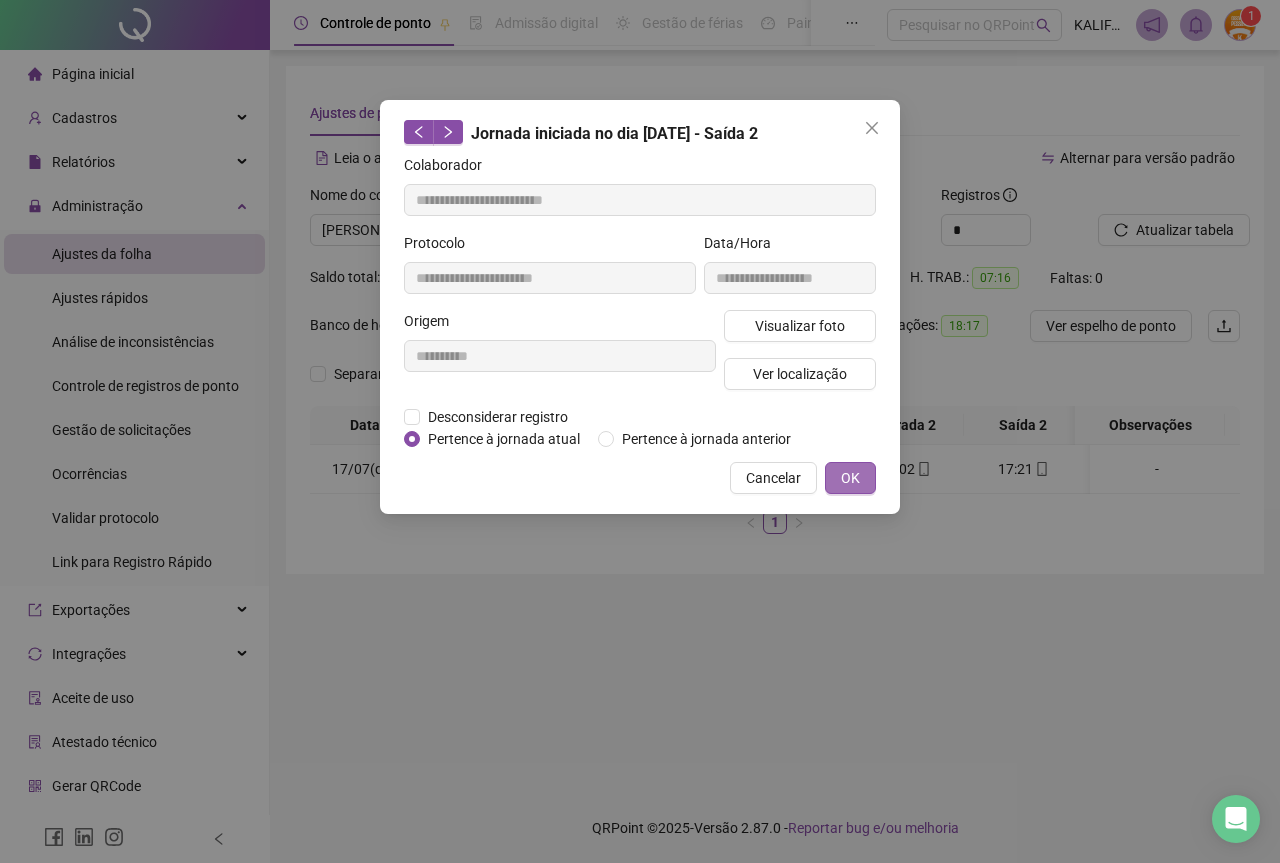 click on "OK" at bounding box center [850, 478] 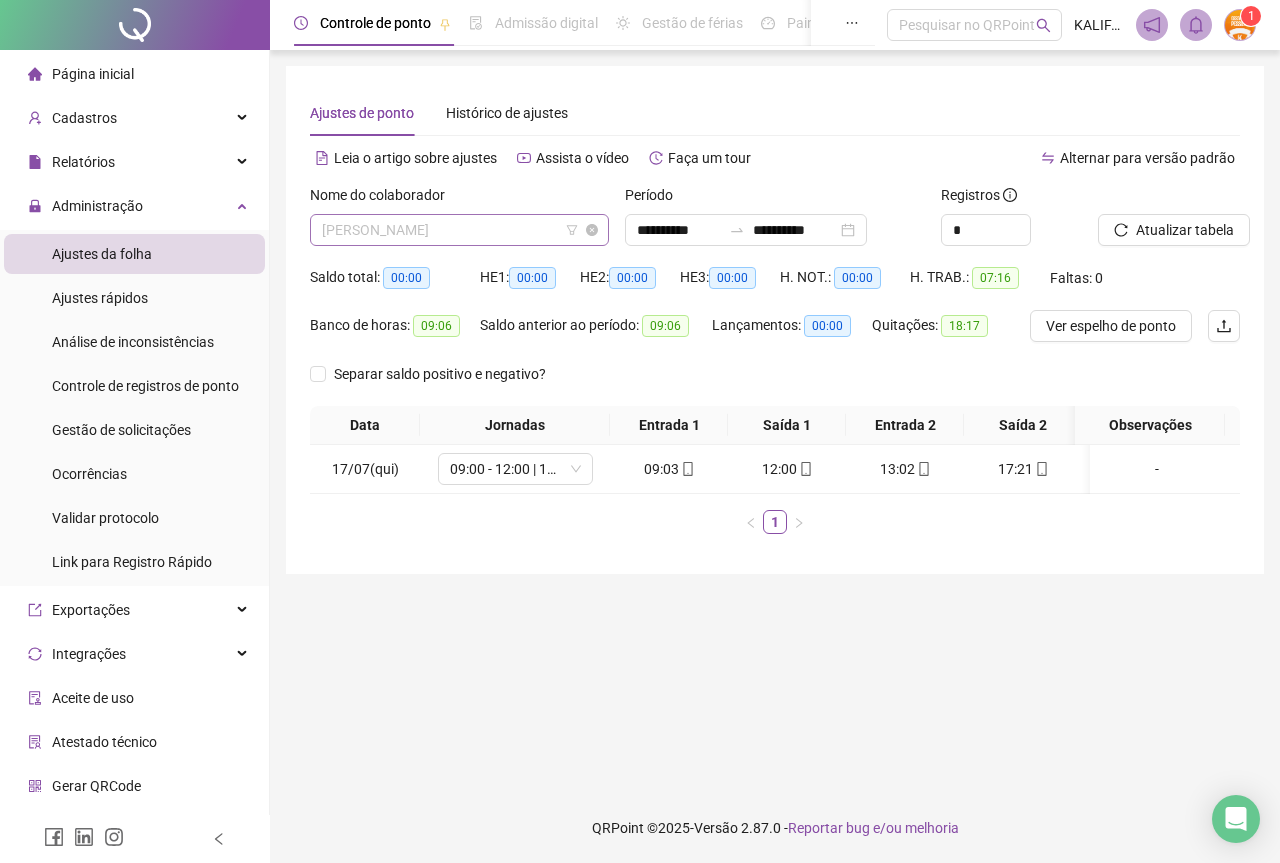 click on "[PERSON_NAME]" at bounding box center [459, 230] 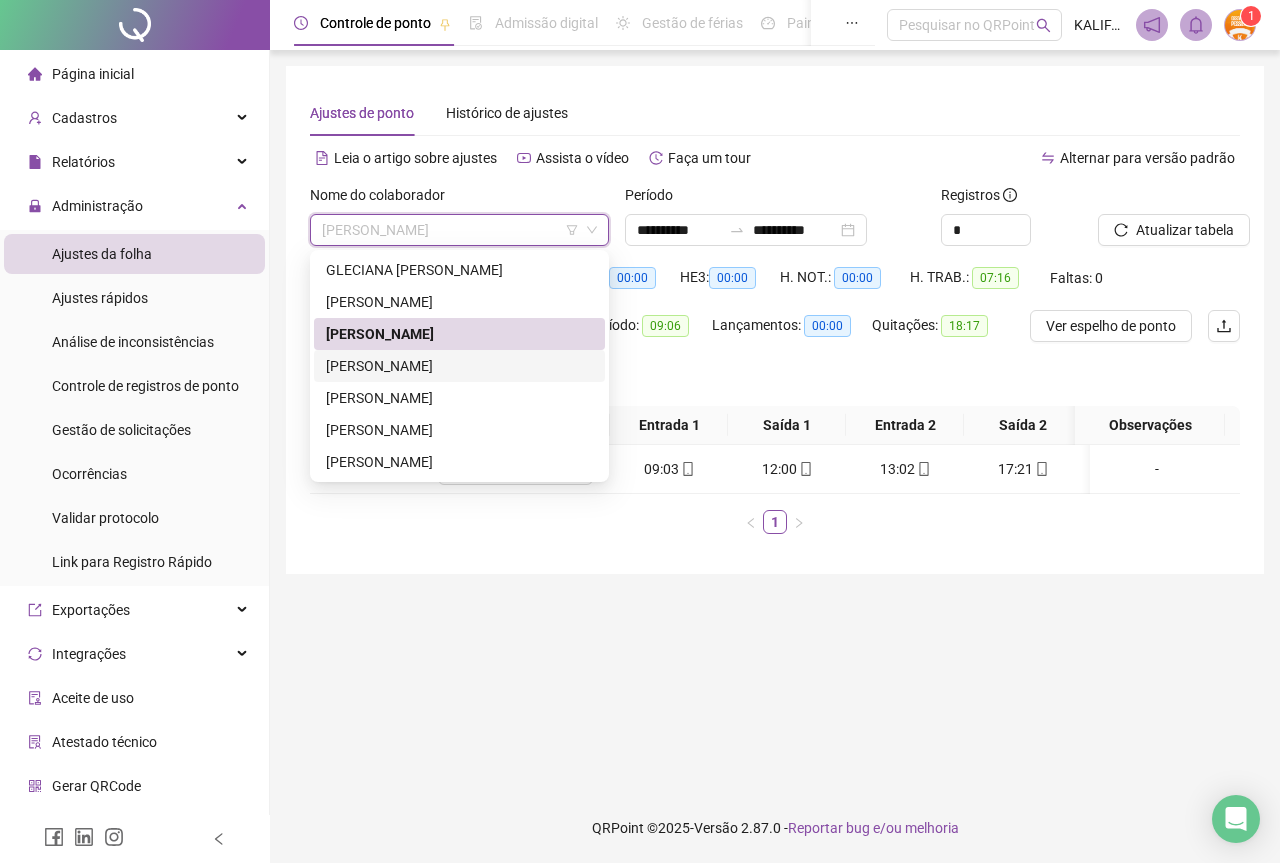 click on "[PERSON_NAME]" at bounding box center [459, 366] 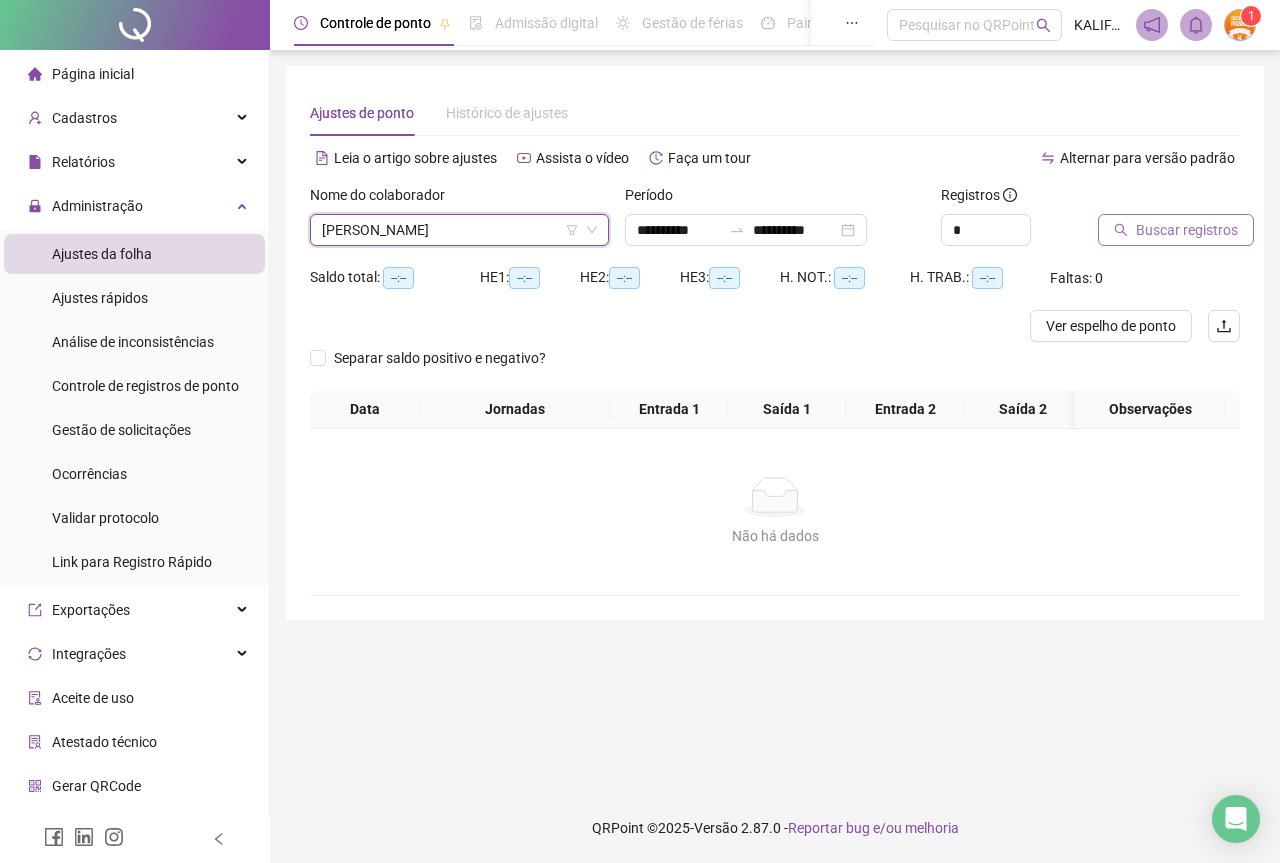 click on "Buscar registros" at bounding box center (1187, 230) 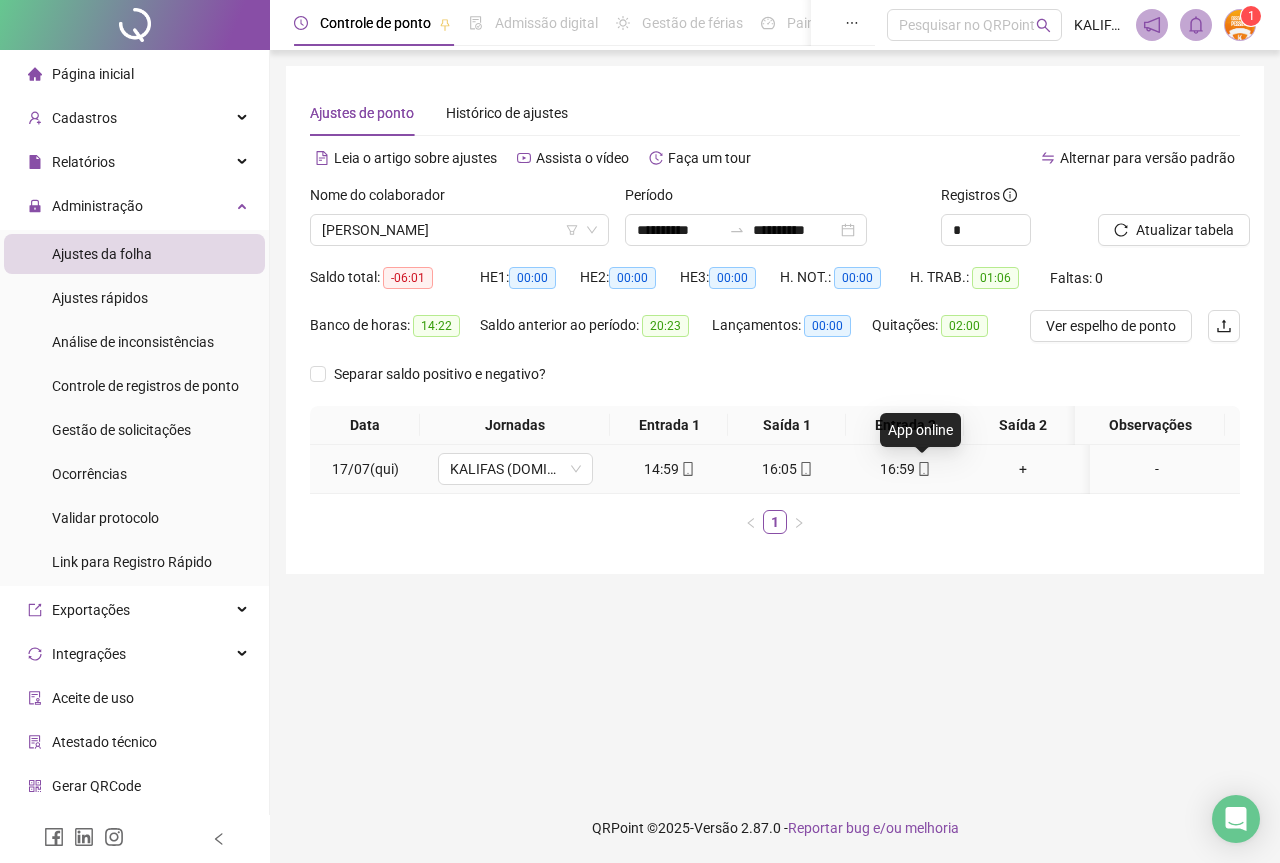 click 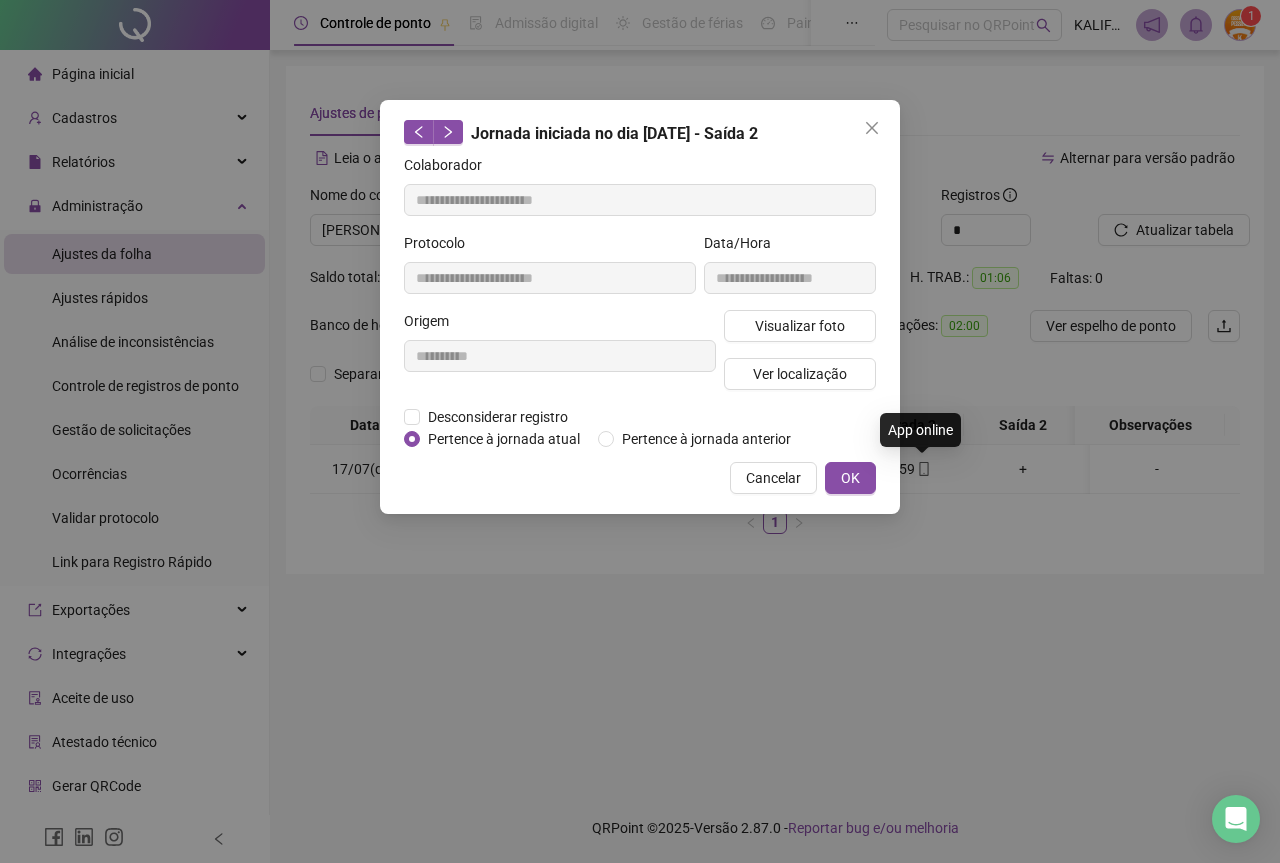 type on "**********" 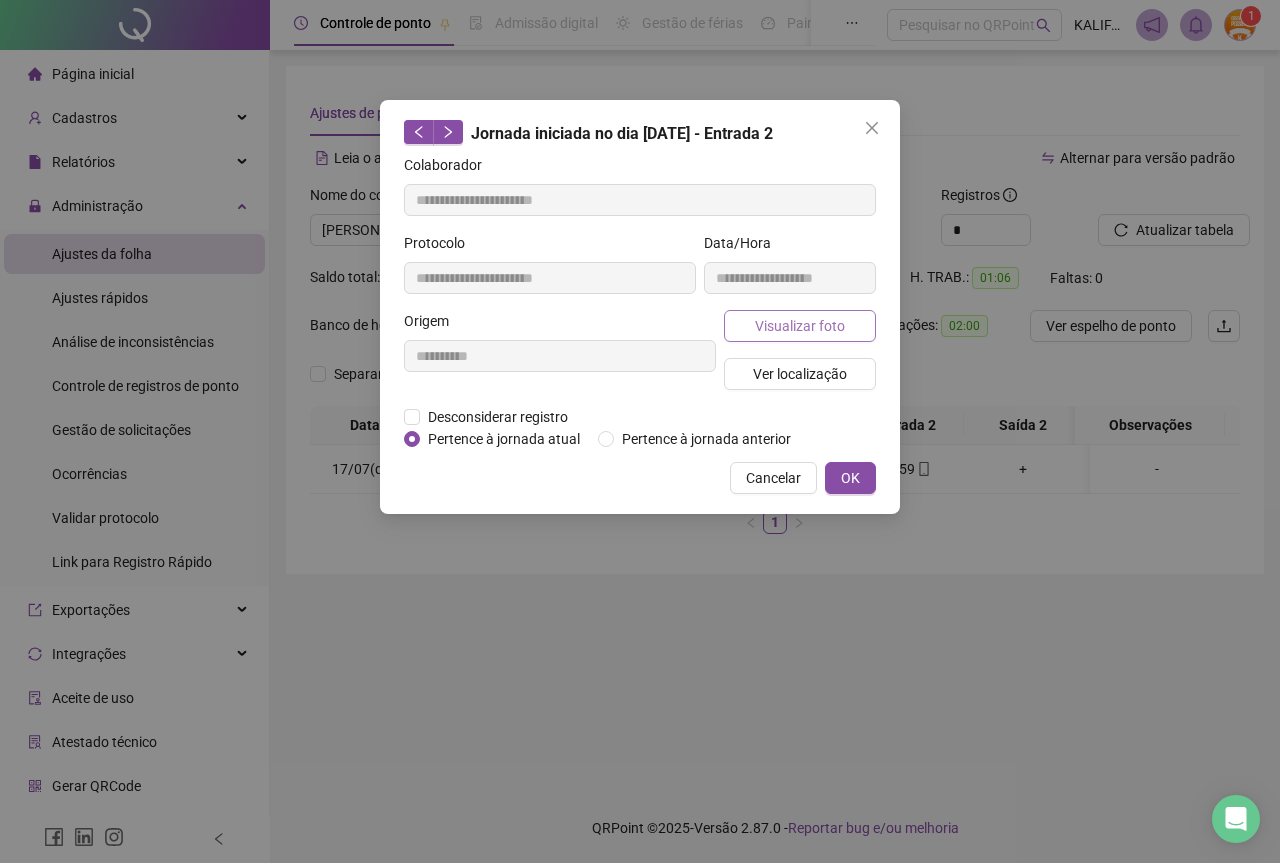 click on "Visualizar foto" at bounding box center (800, 326) 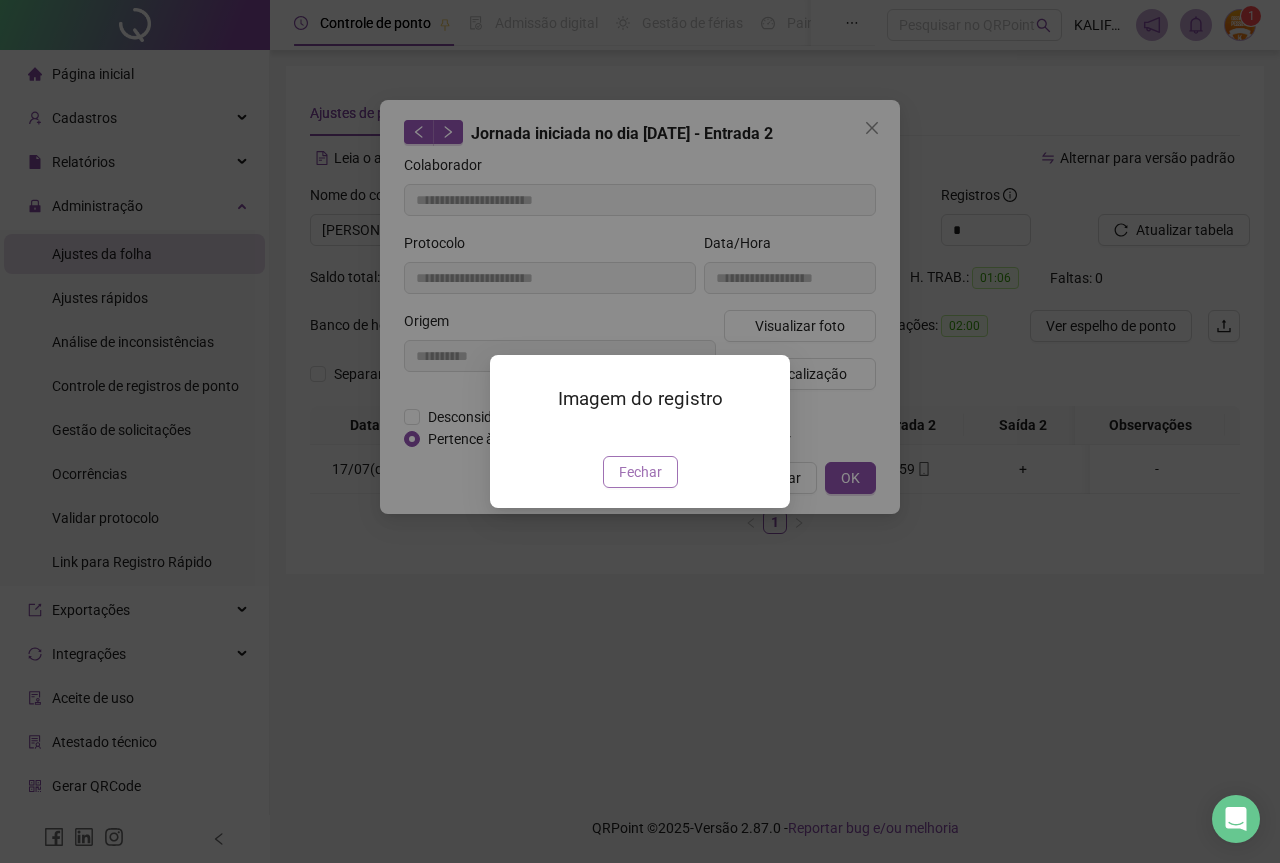 click on "Fechar" at bounding box center (640, 472) 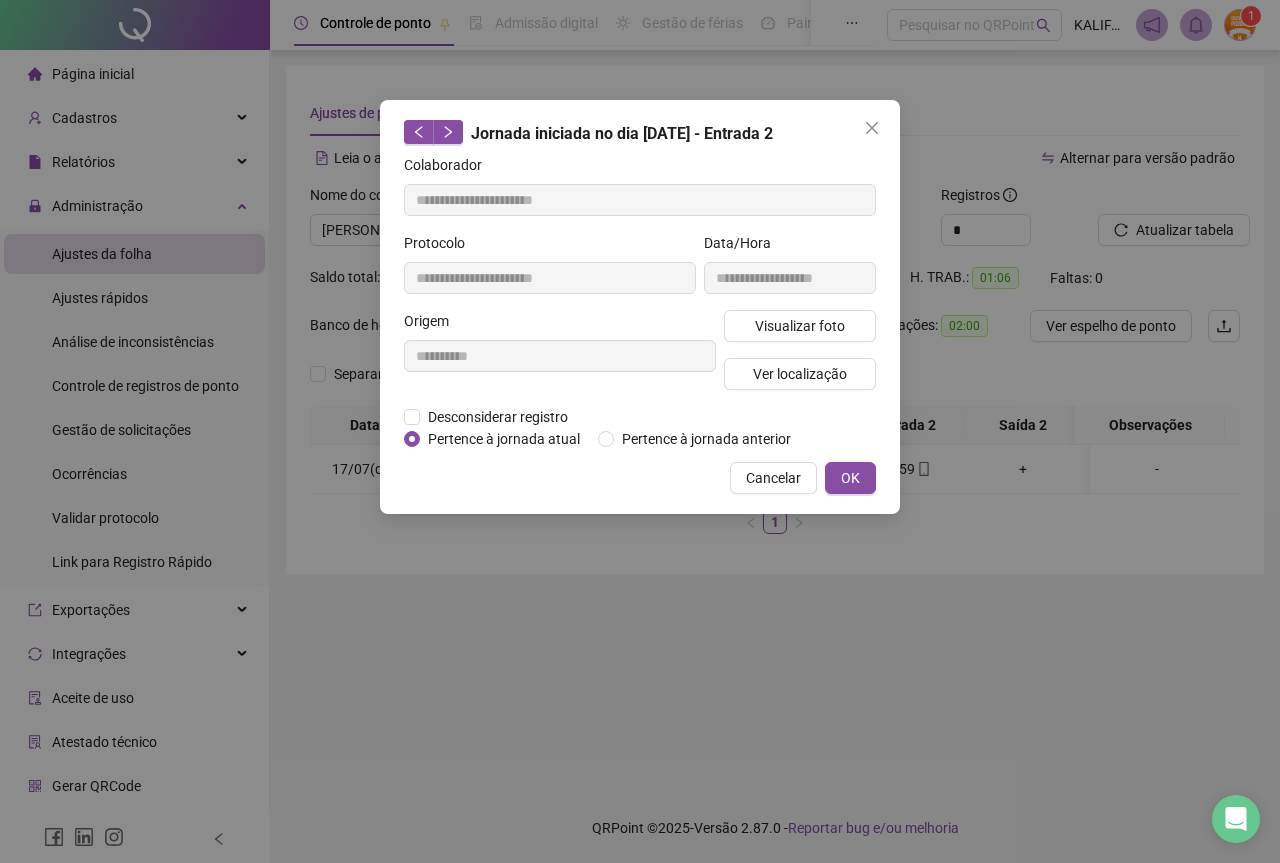 click on "OK" at bounding box center (850, 478) 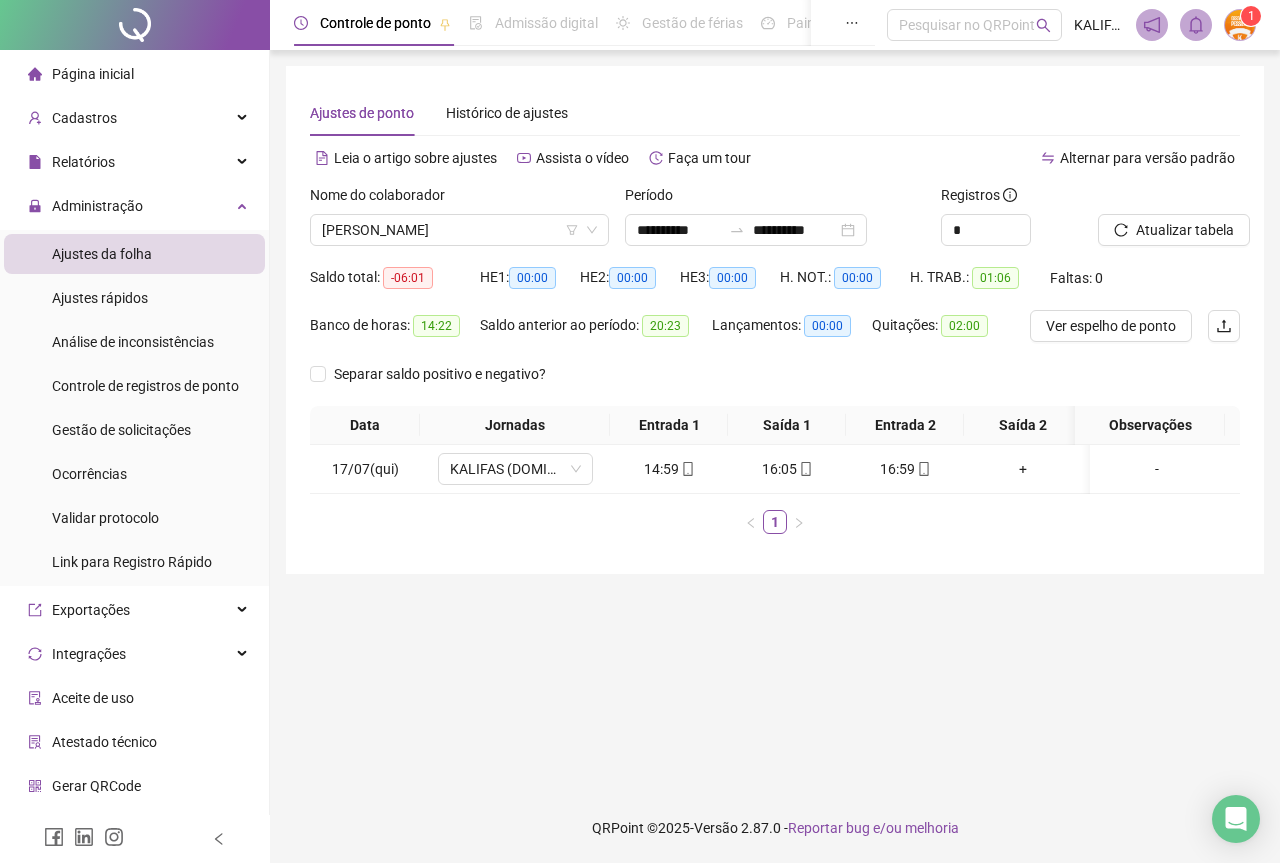 click on "Nome do colaborador [PERSON_NAME]" at bounding box center (459, 223) 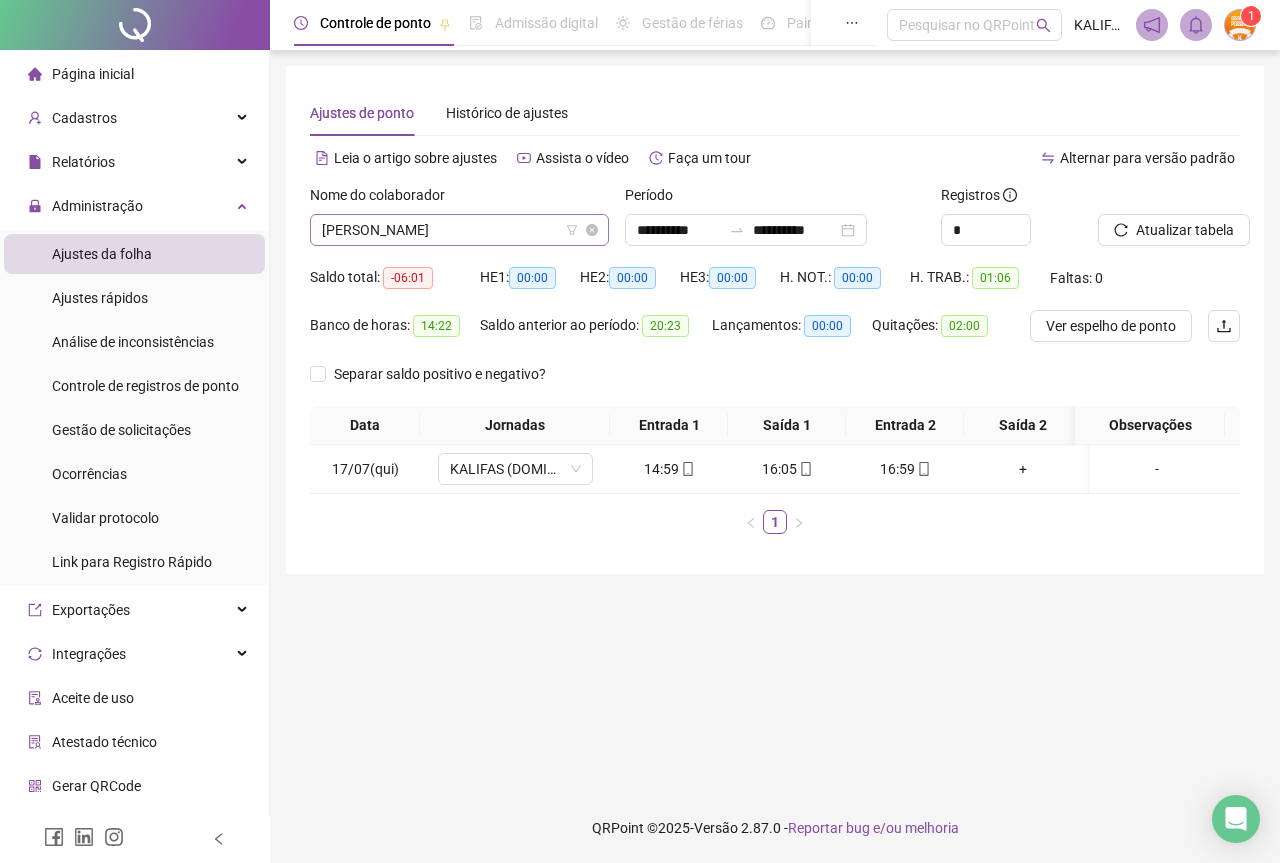 click on "[PERSON_NAME]" at bounding box center (459, 230) 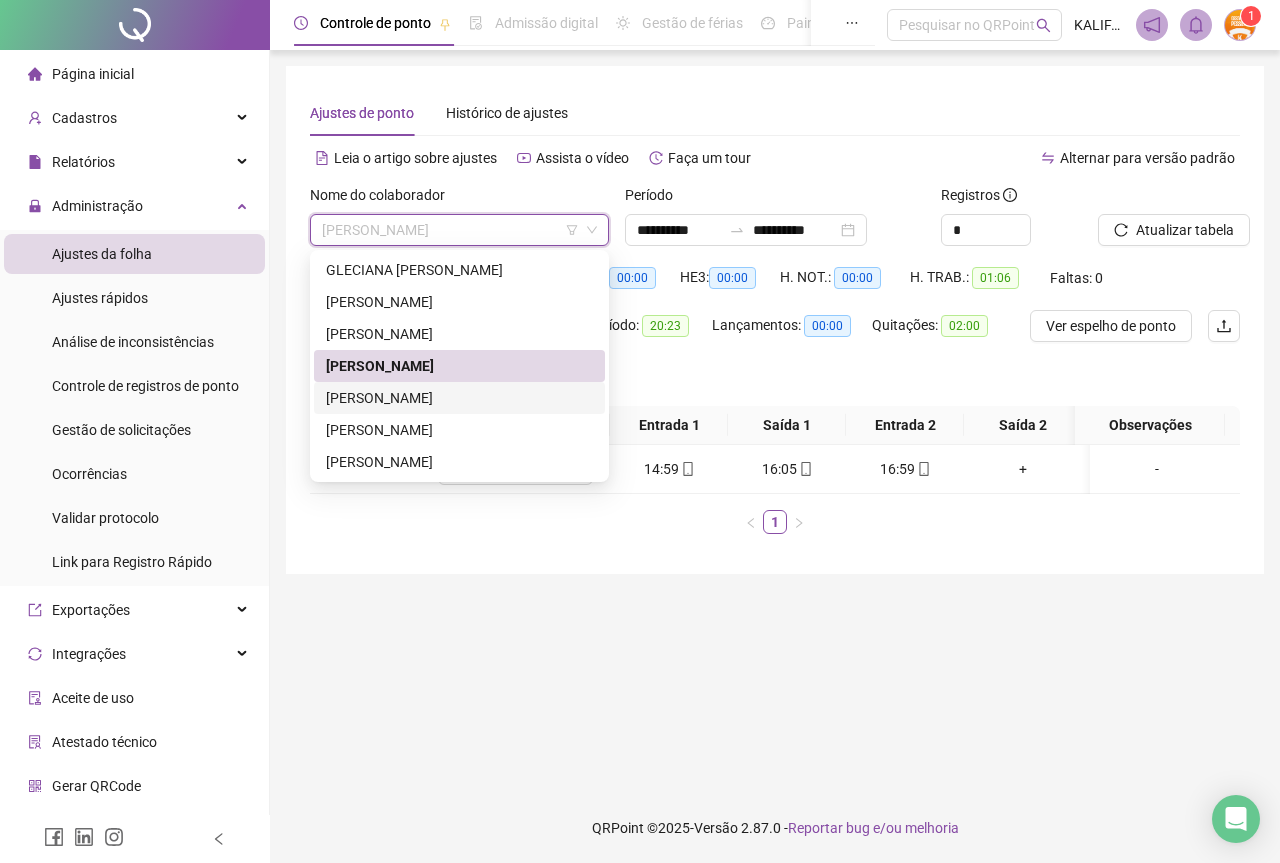 click on "[PERSON_NAME]" at bounding box center [459, 398] 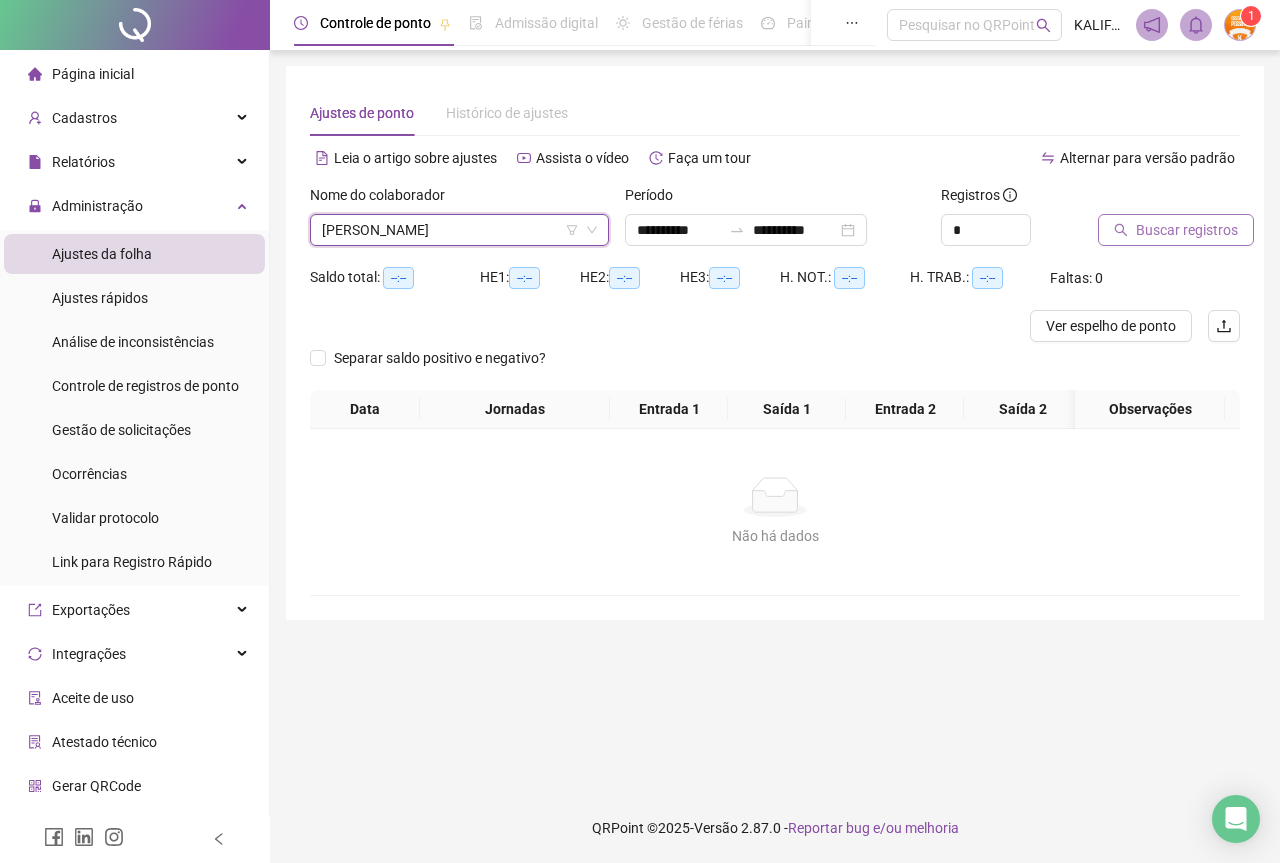 click on "Buscar registros" at bounding box center [1187, 230] 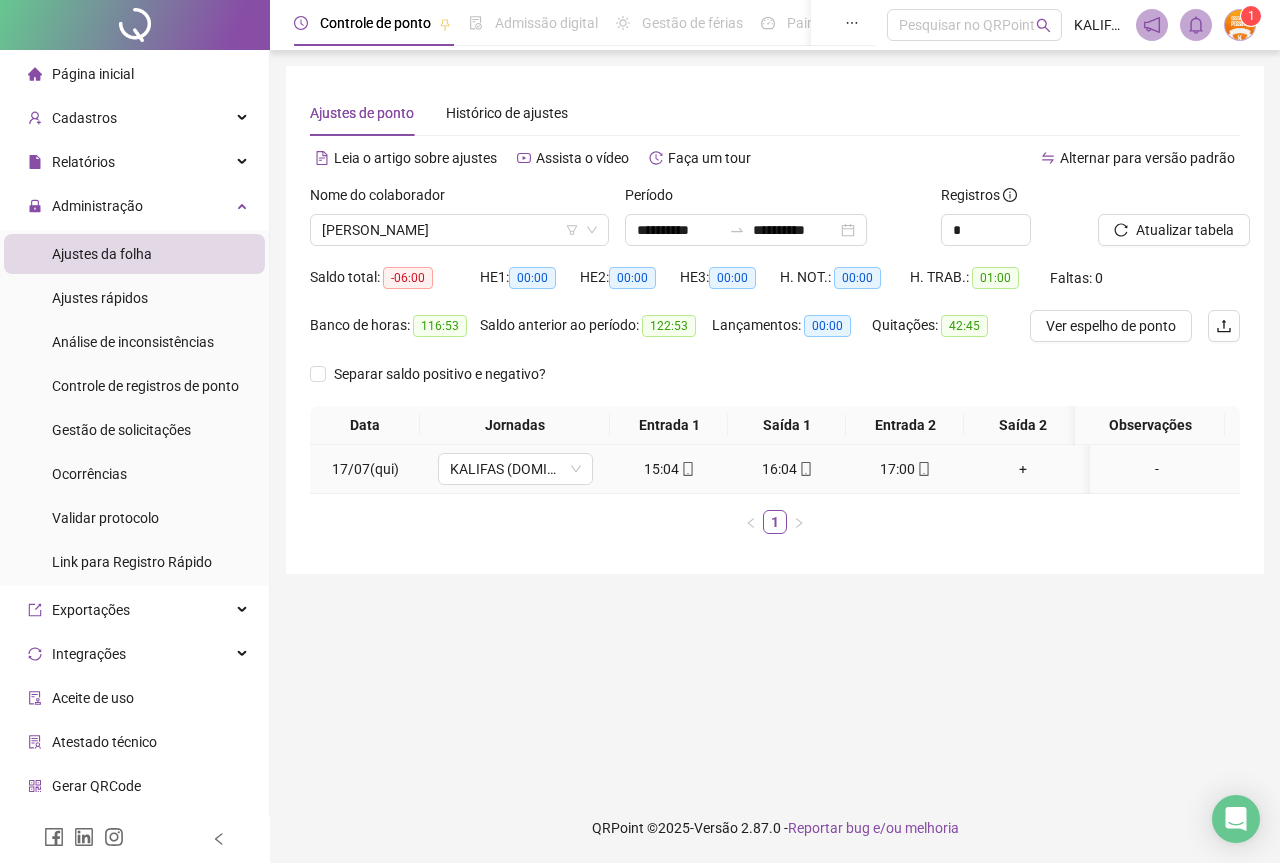 click on "17:00" at bounding box center (905, 469) 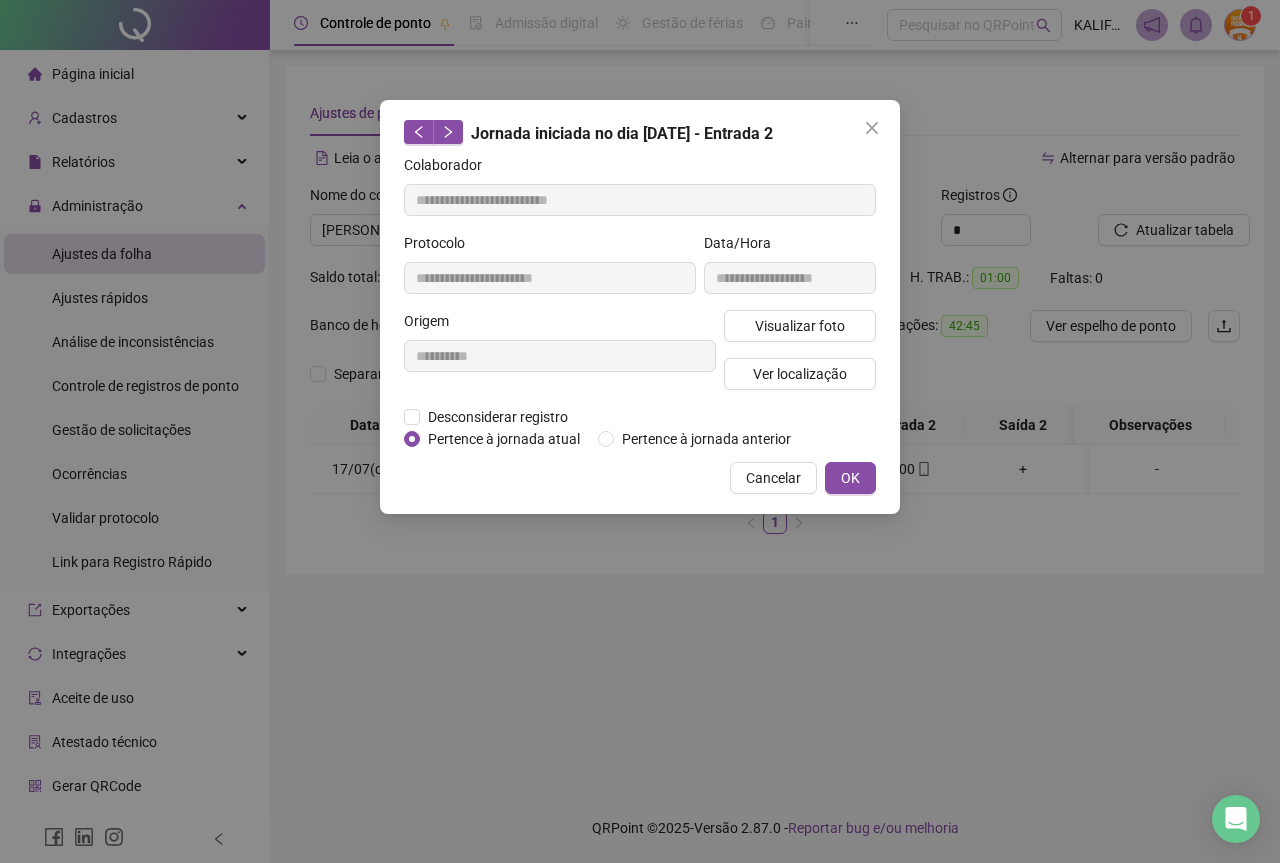 type on "**********" 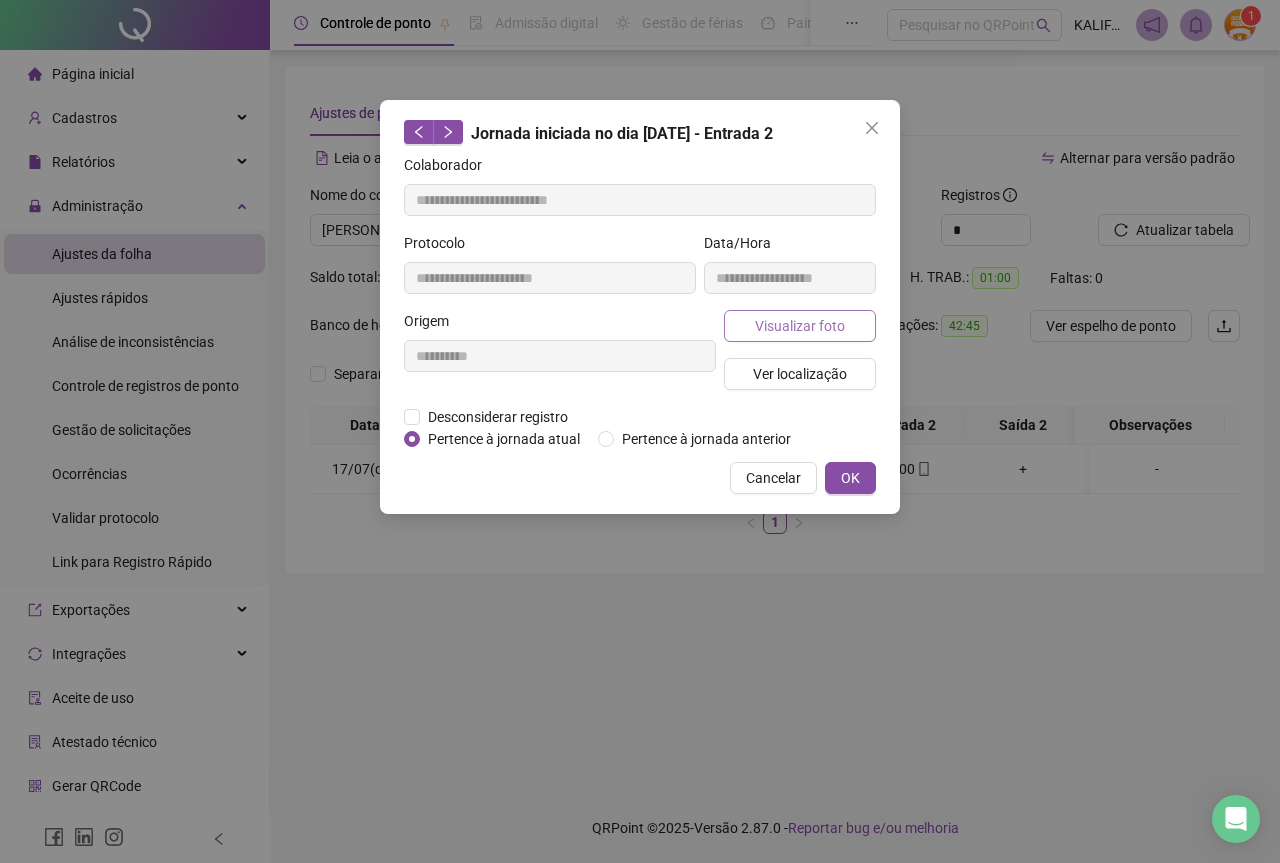 click on "Visualizar foto" at bounding box center (800, 326) 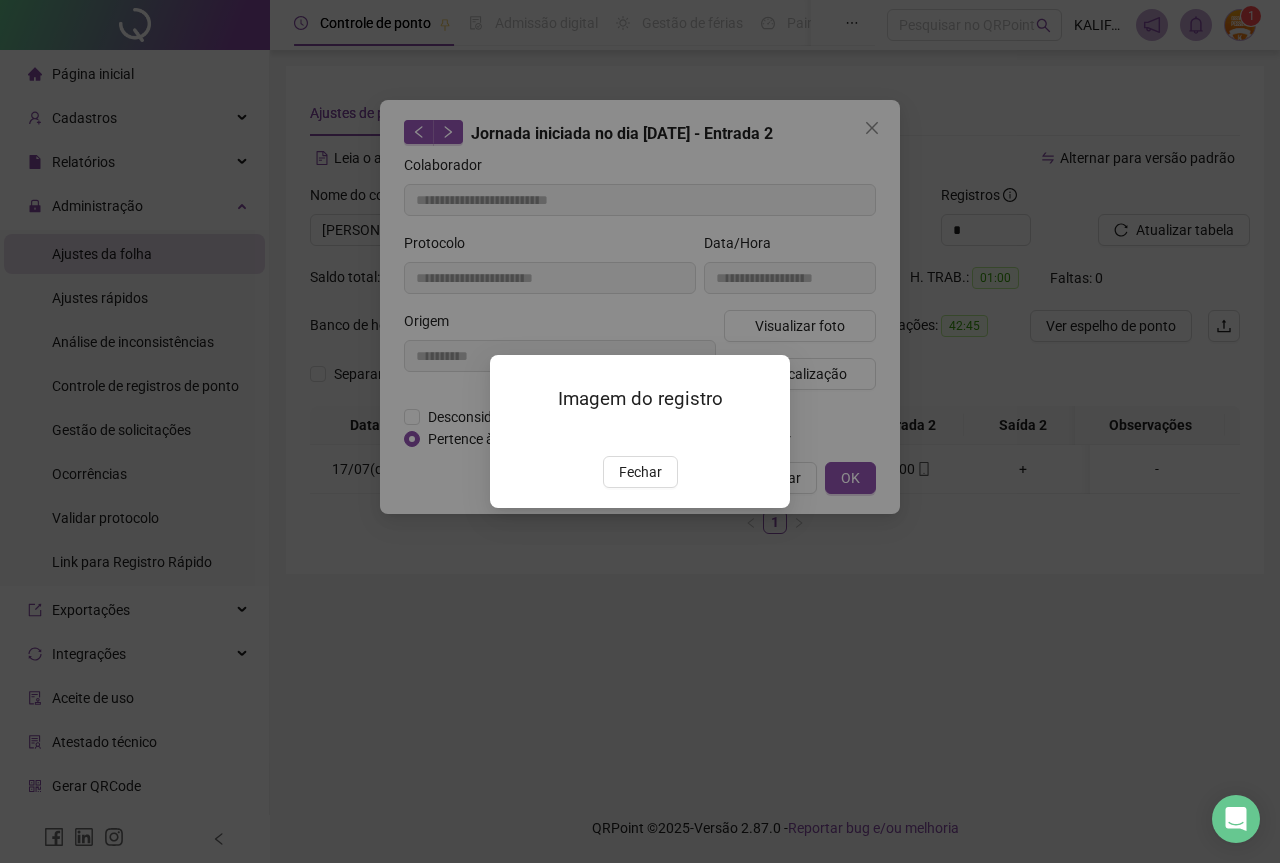 click on "Fechar" at bounding box center [640, 472] 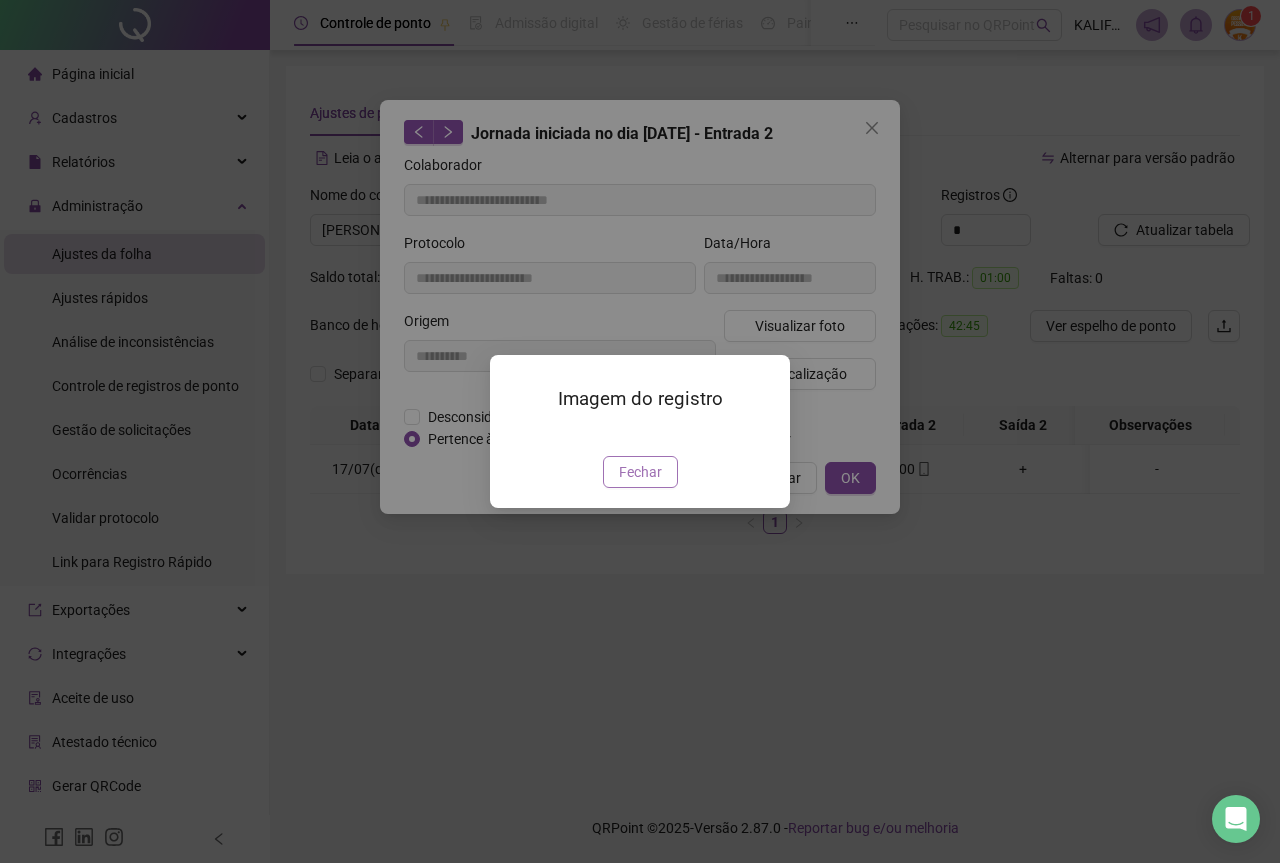 click on "Fechar" at bounding box center [640, 472] 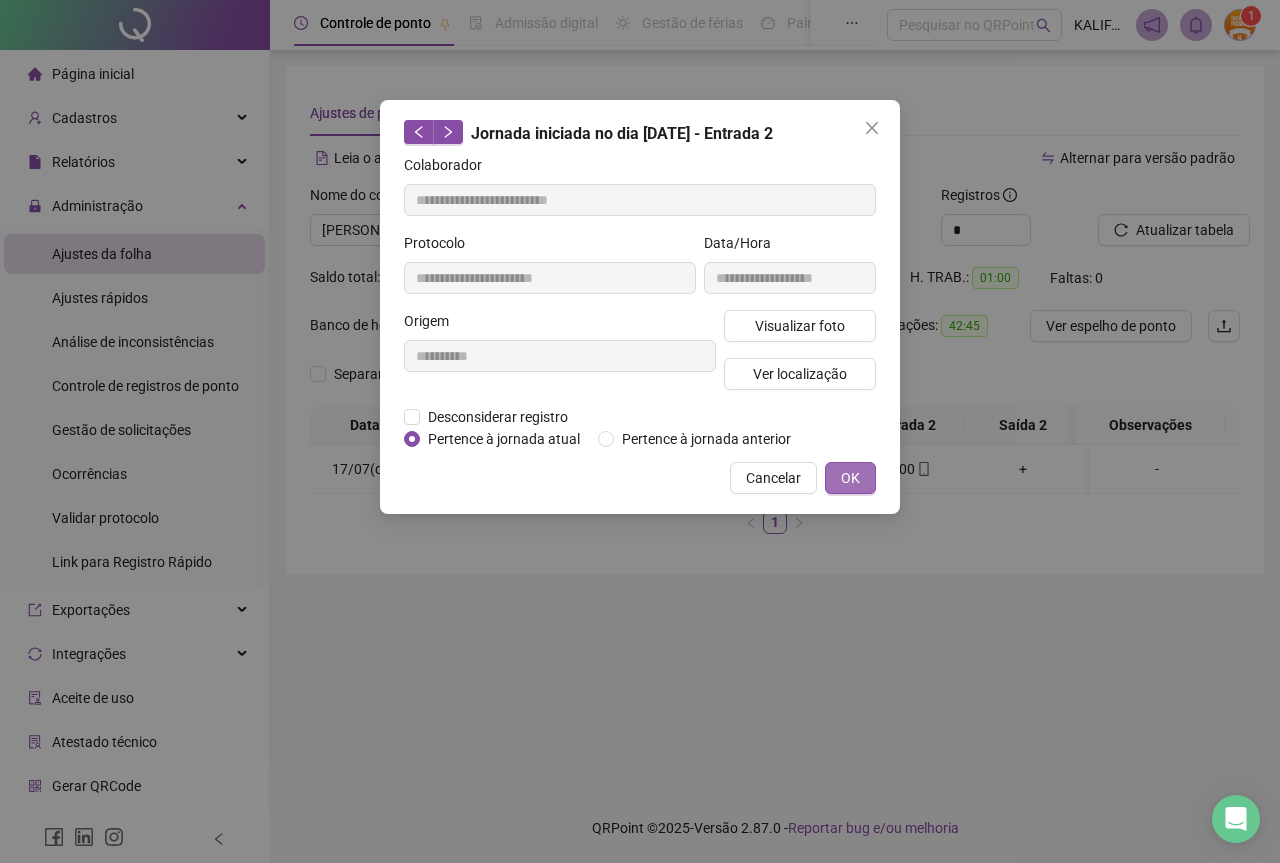 click on "OK" at bounding box center [850, 478] 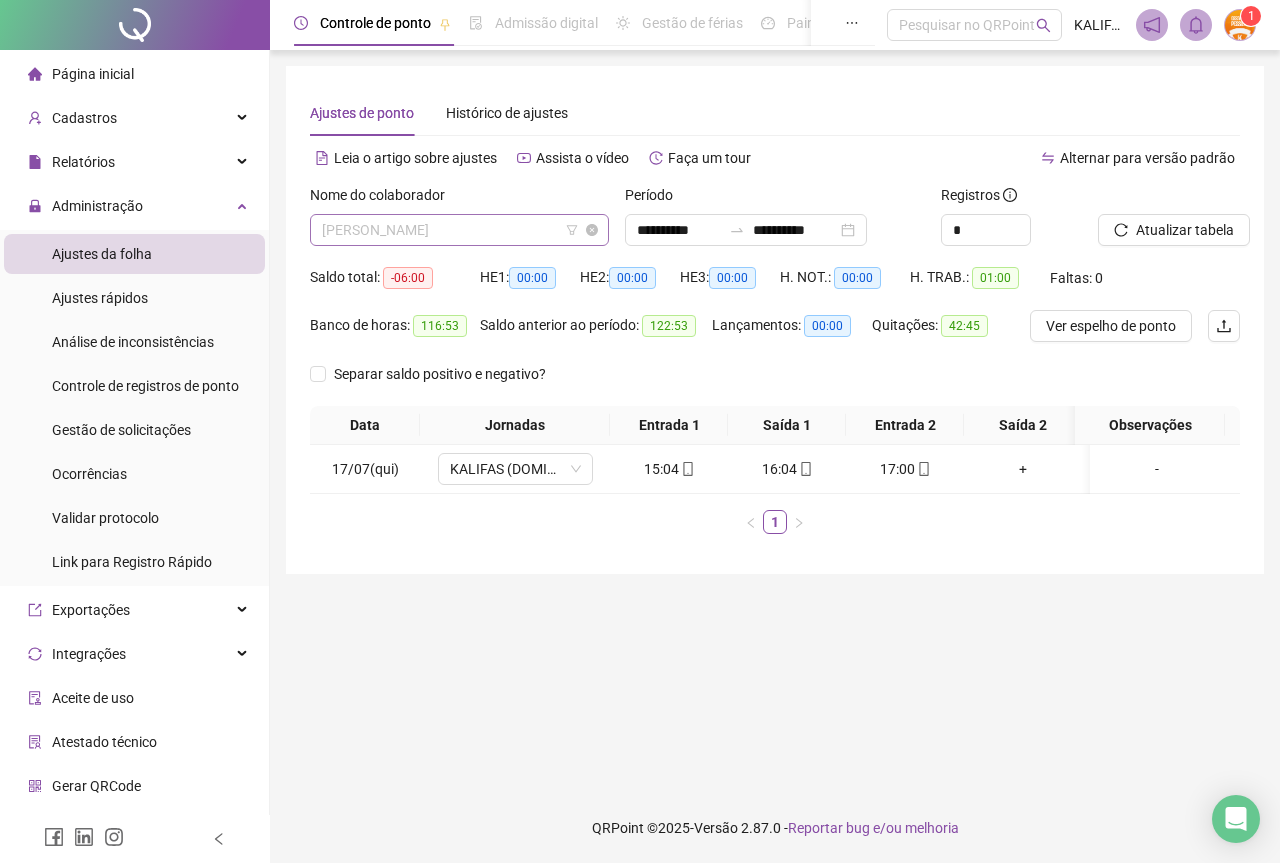 click on "[PERSON_NAME]" at bounding box center (459, 230) 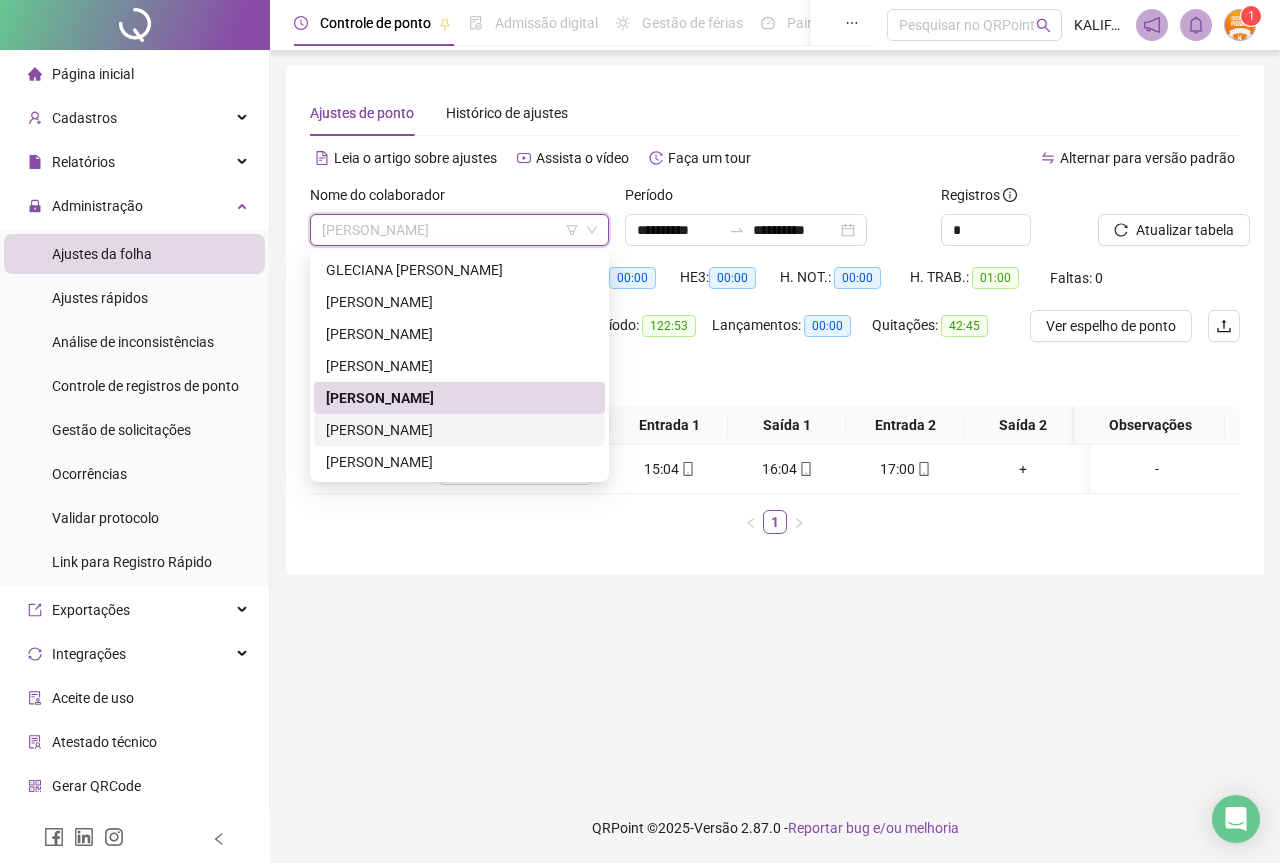 click on "[PERSON_NAME]" at bounding box center (459, 430) 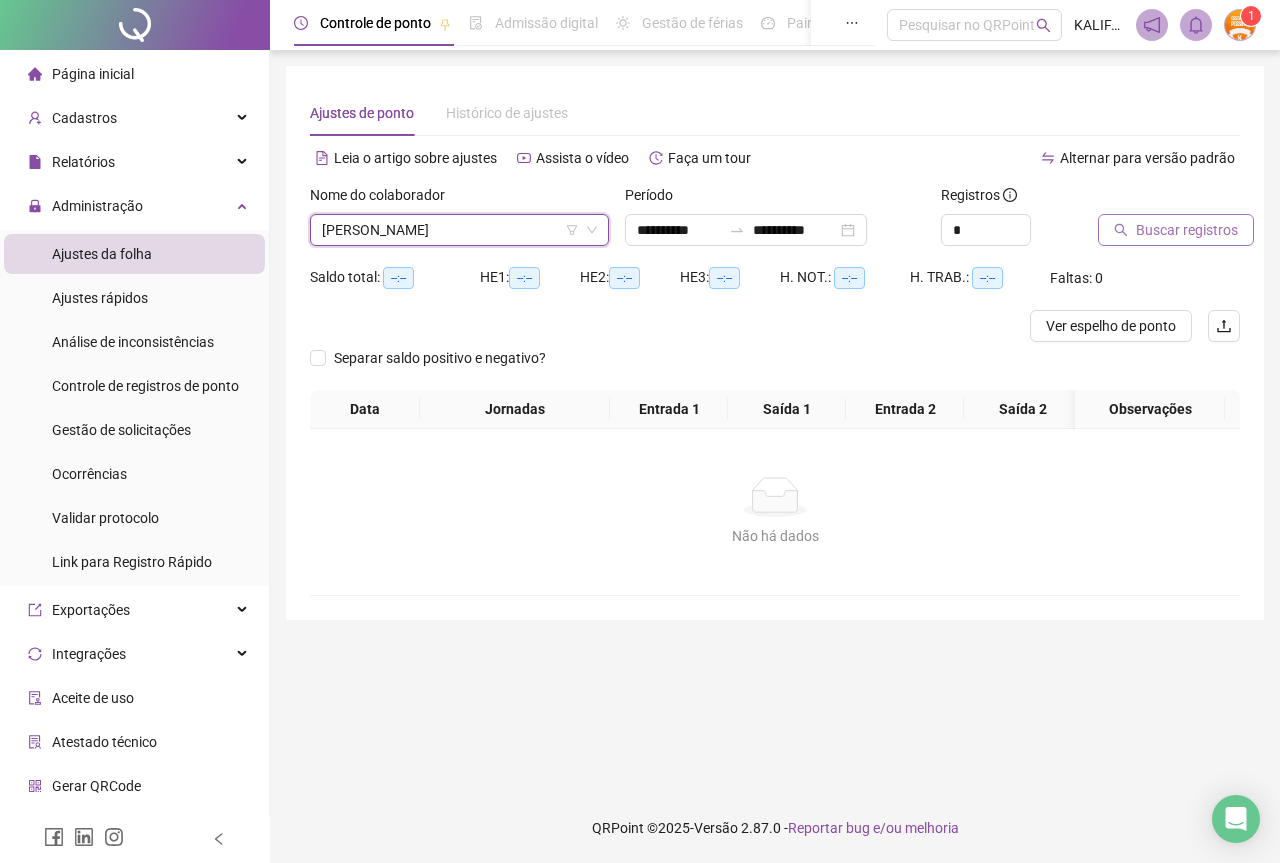 click on "Buscar registros" at bounding box center (1187, 230) 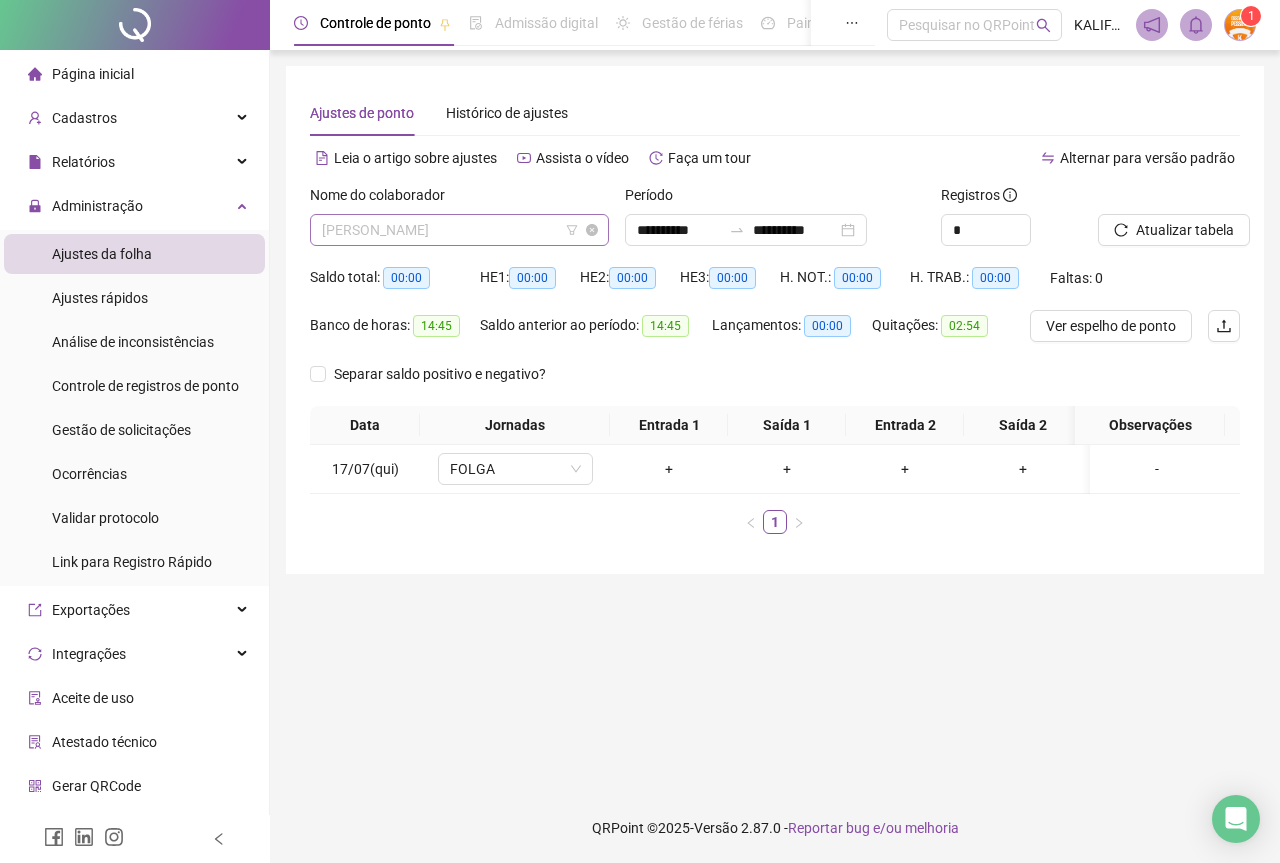 click on "[PERSON_NAME]" at bounding box center [459, 230] 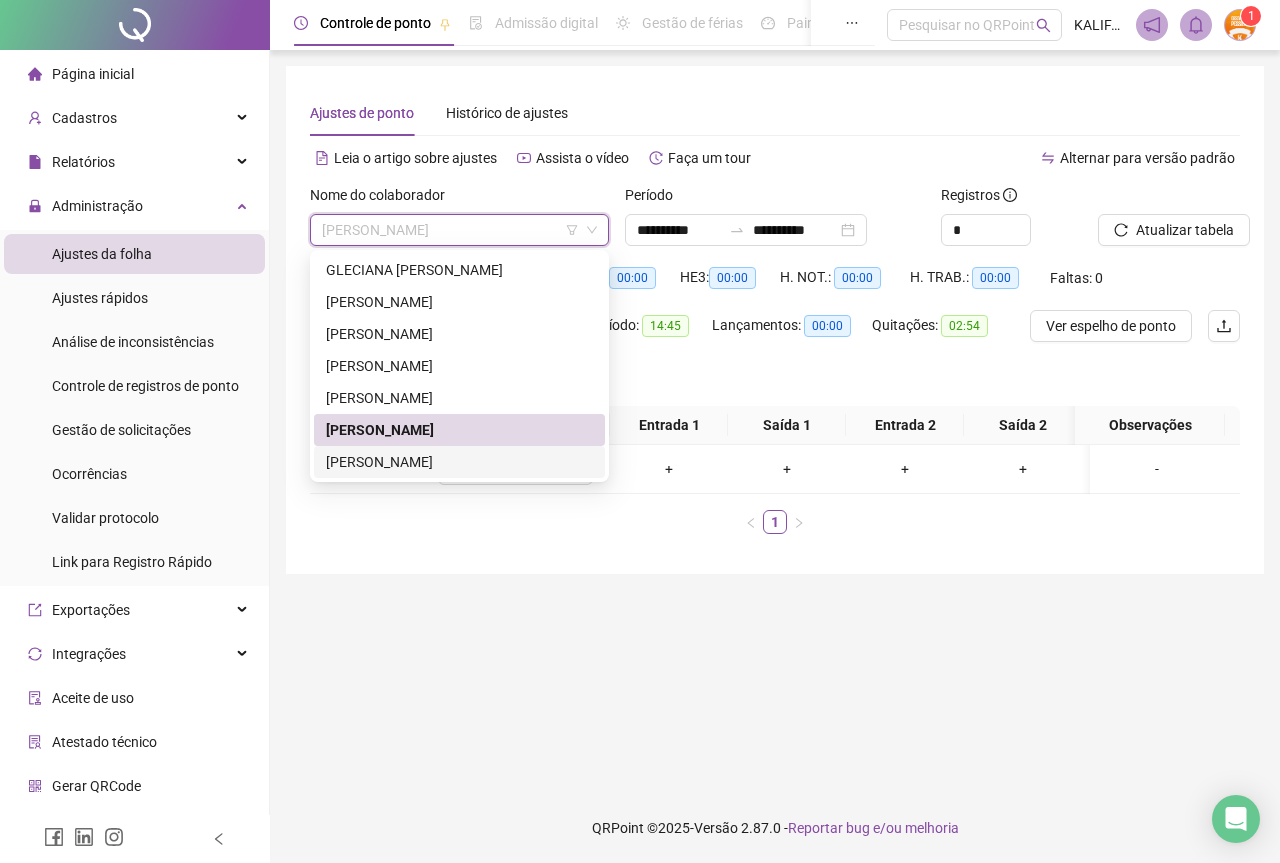 click on "[PERSON_NAME]" at bounding box center [459, 462] 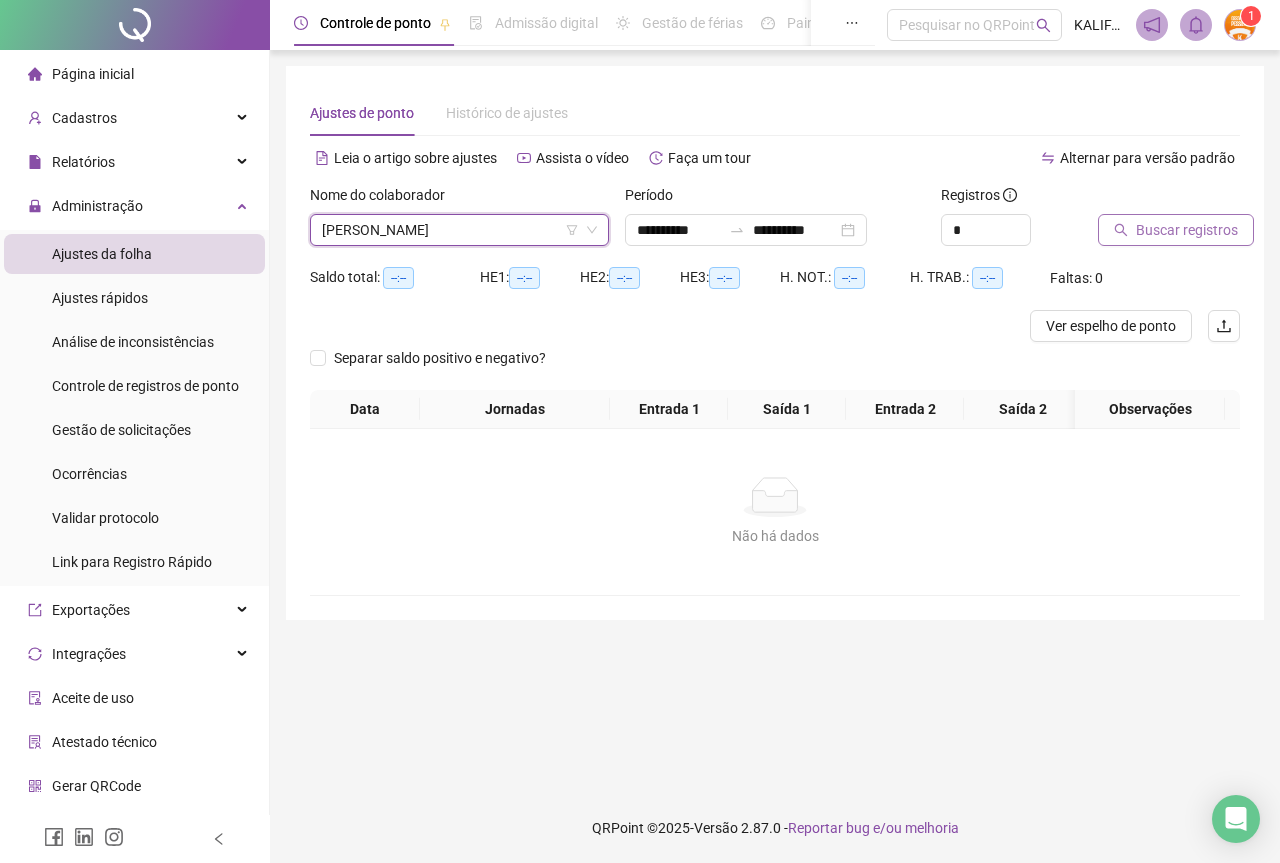 click on "Buscar registros" at bounding box center (1187, 230) 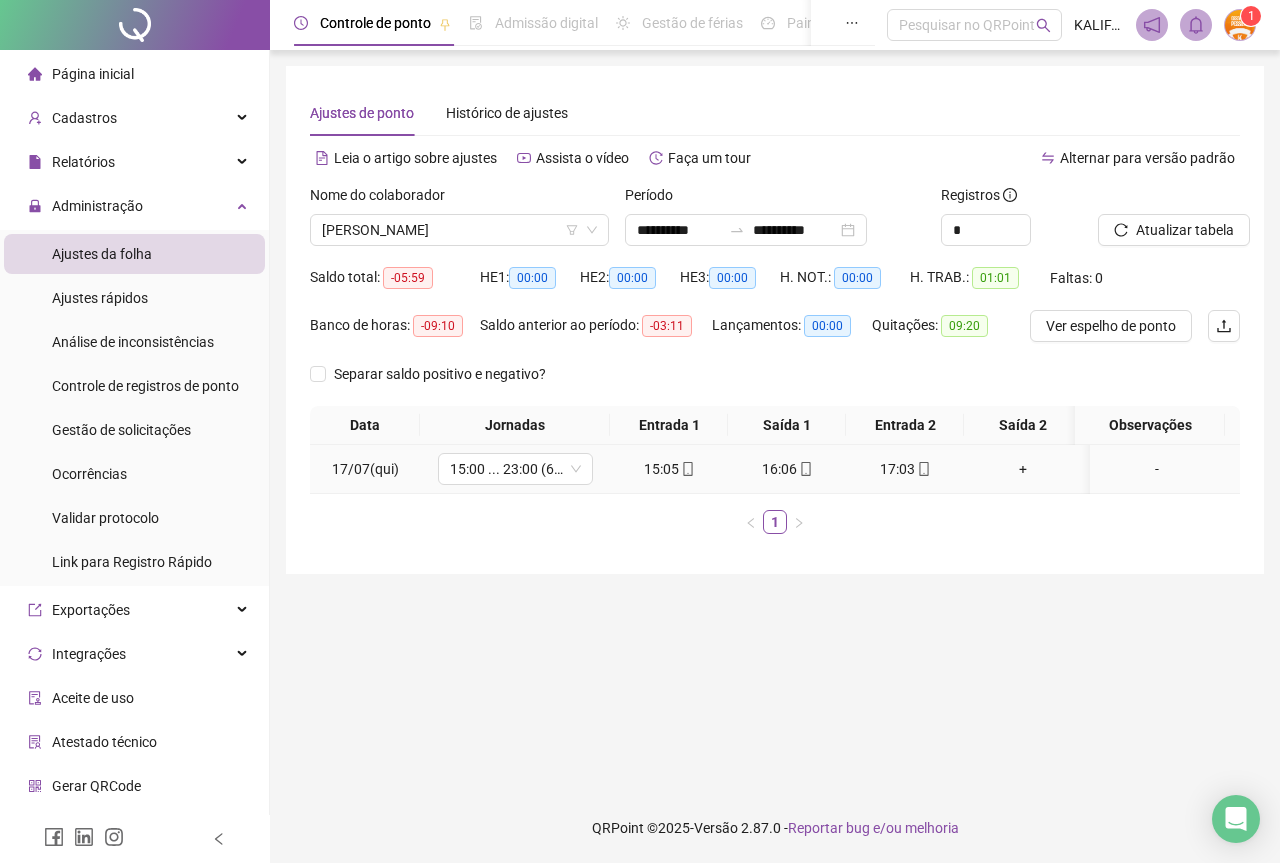 click 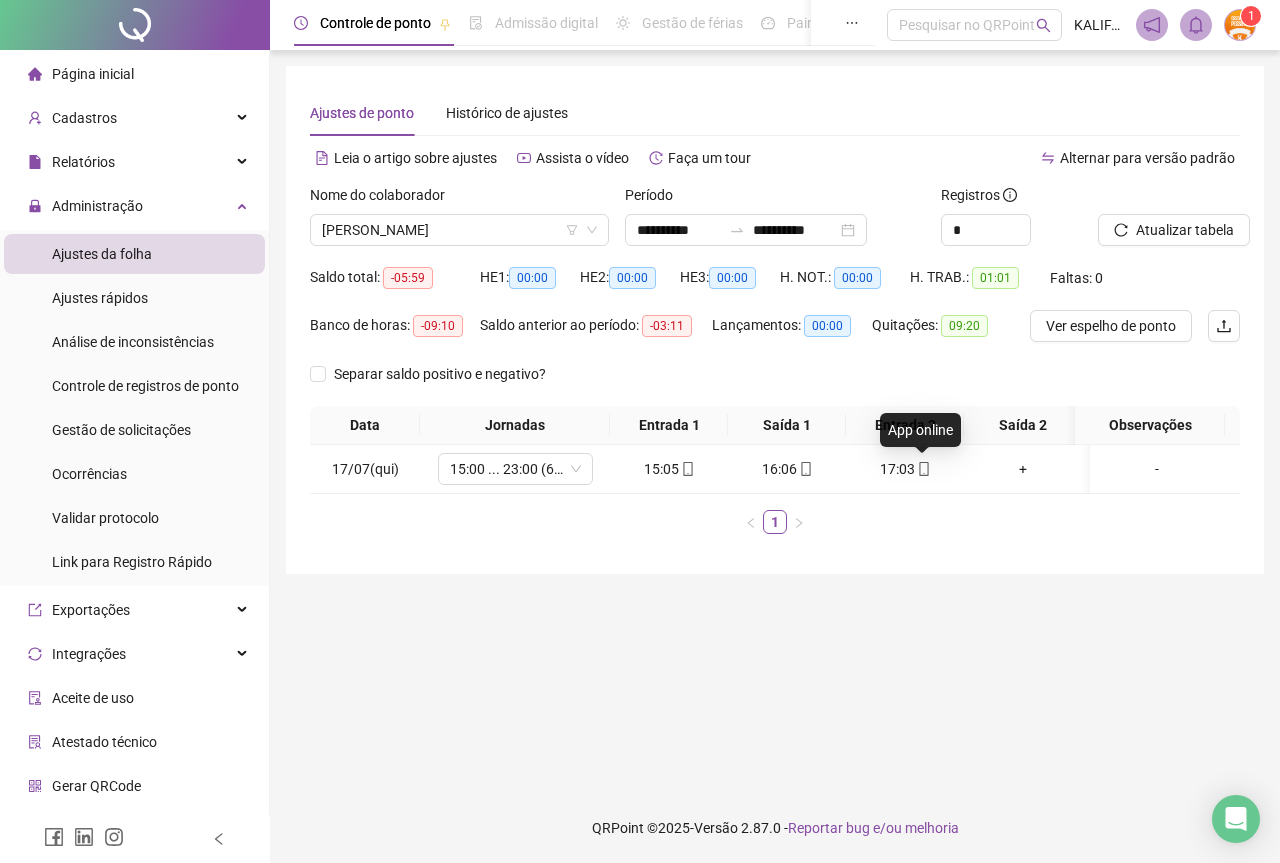 type on "**********" 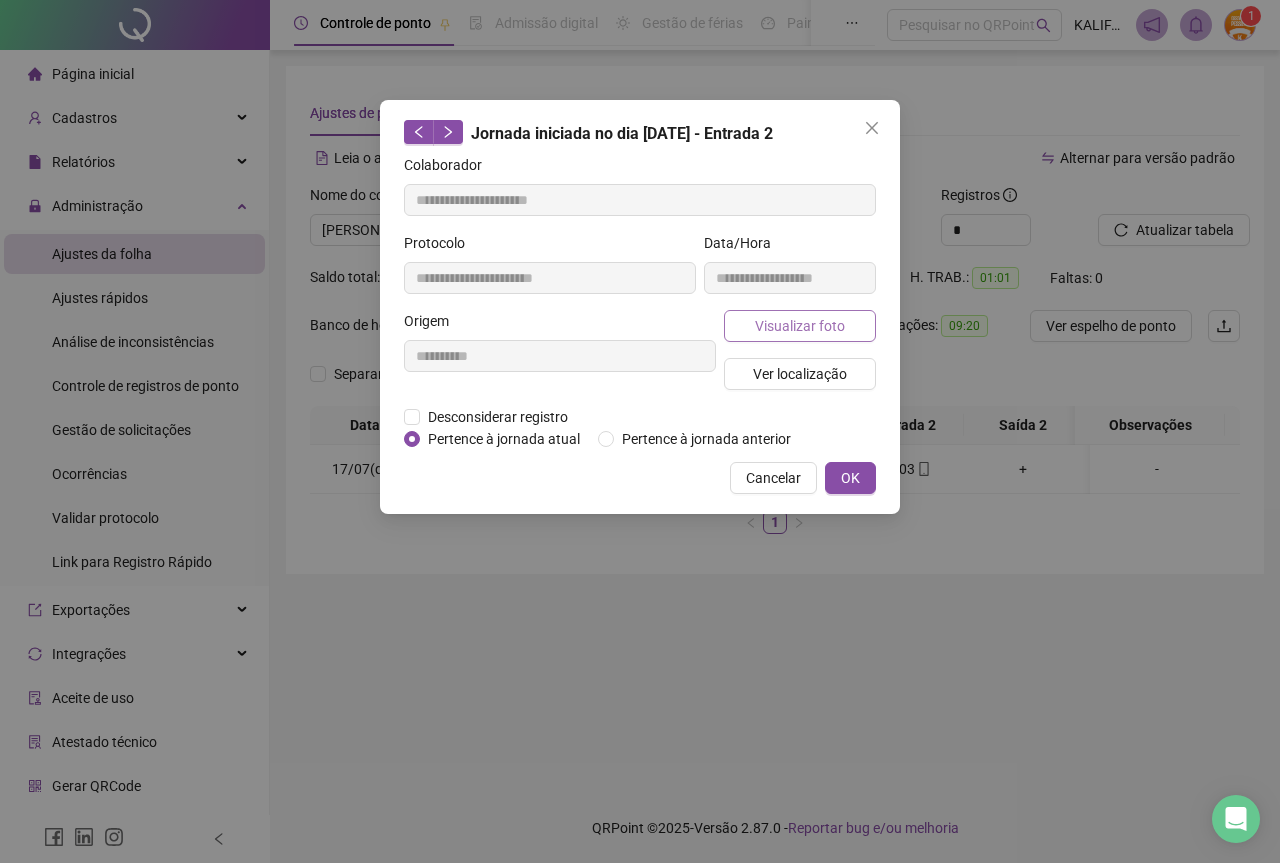 click on "Visualizar foto" at bounding box center [800, 326] 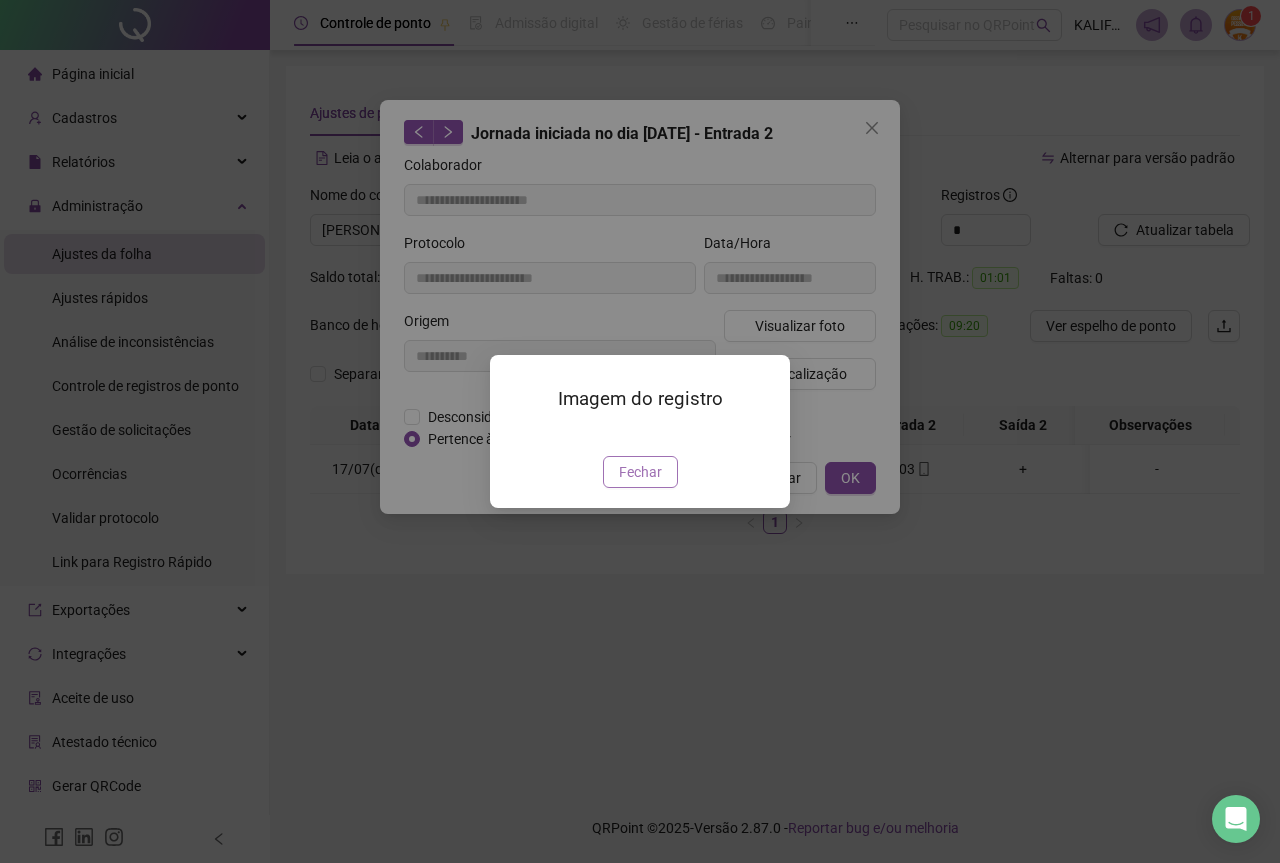click on "Fechar" at bounding box center (640, 472) 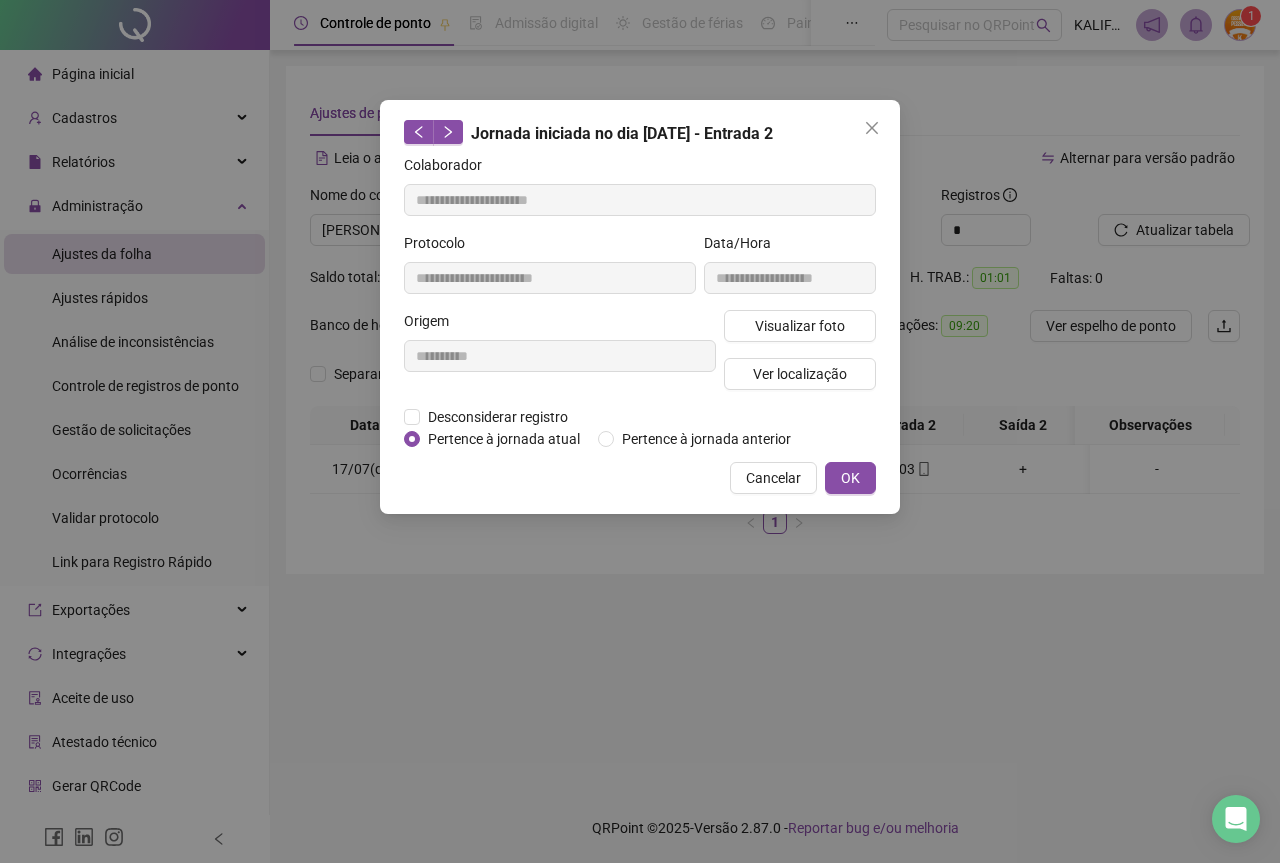 click on "OK" at bounding box center (850, 478) 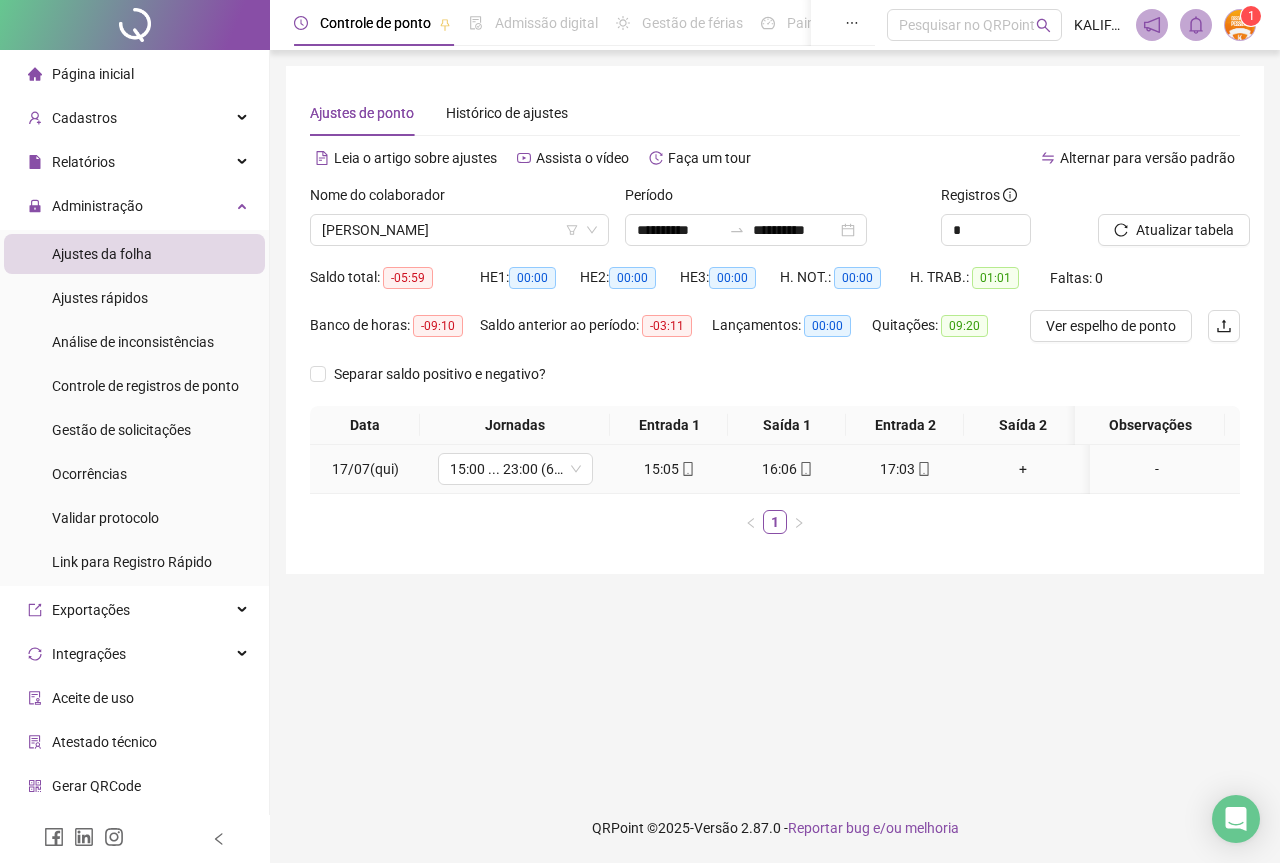 click on "16:06" at bounding box center (787, 469) 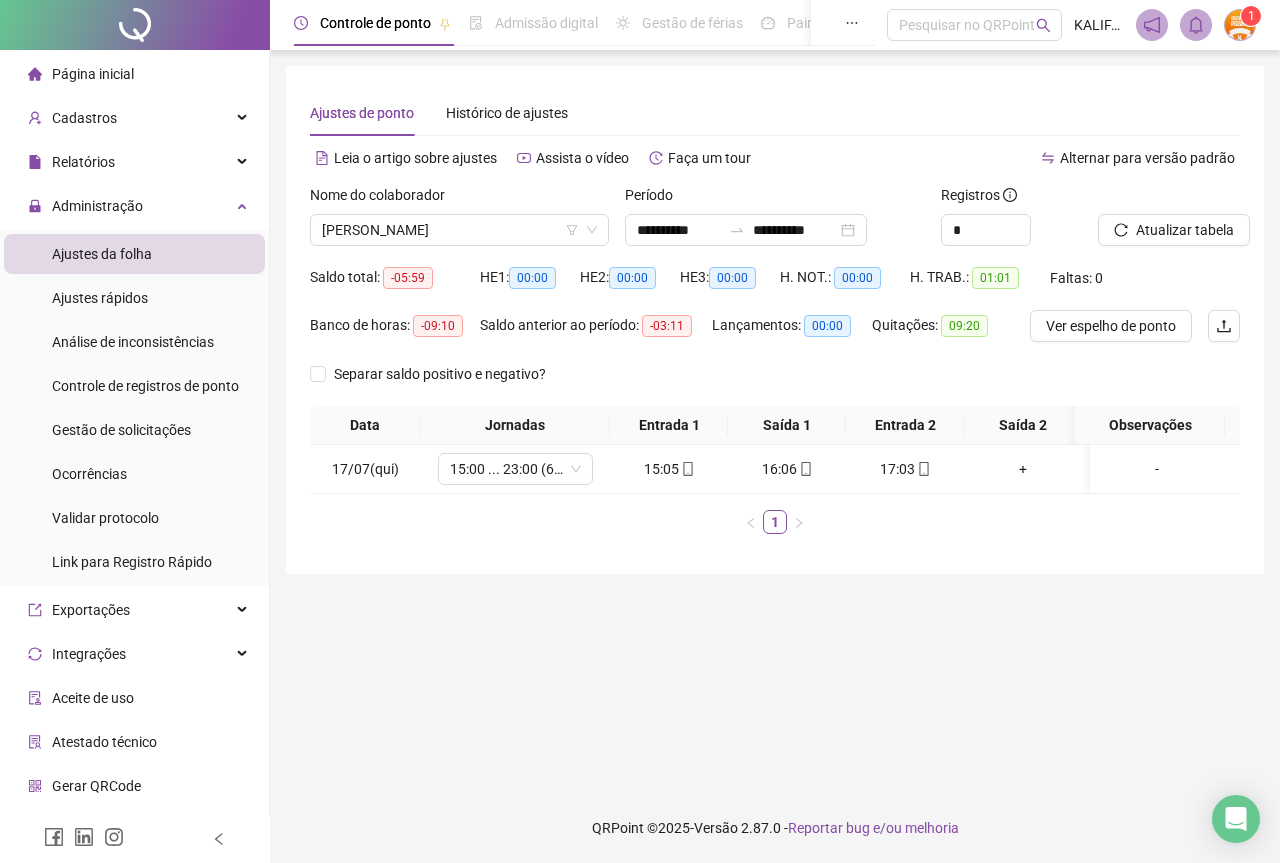 type on "**********" 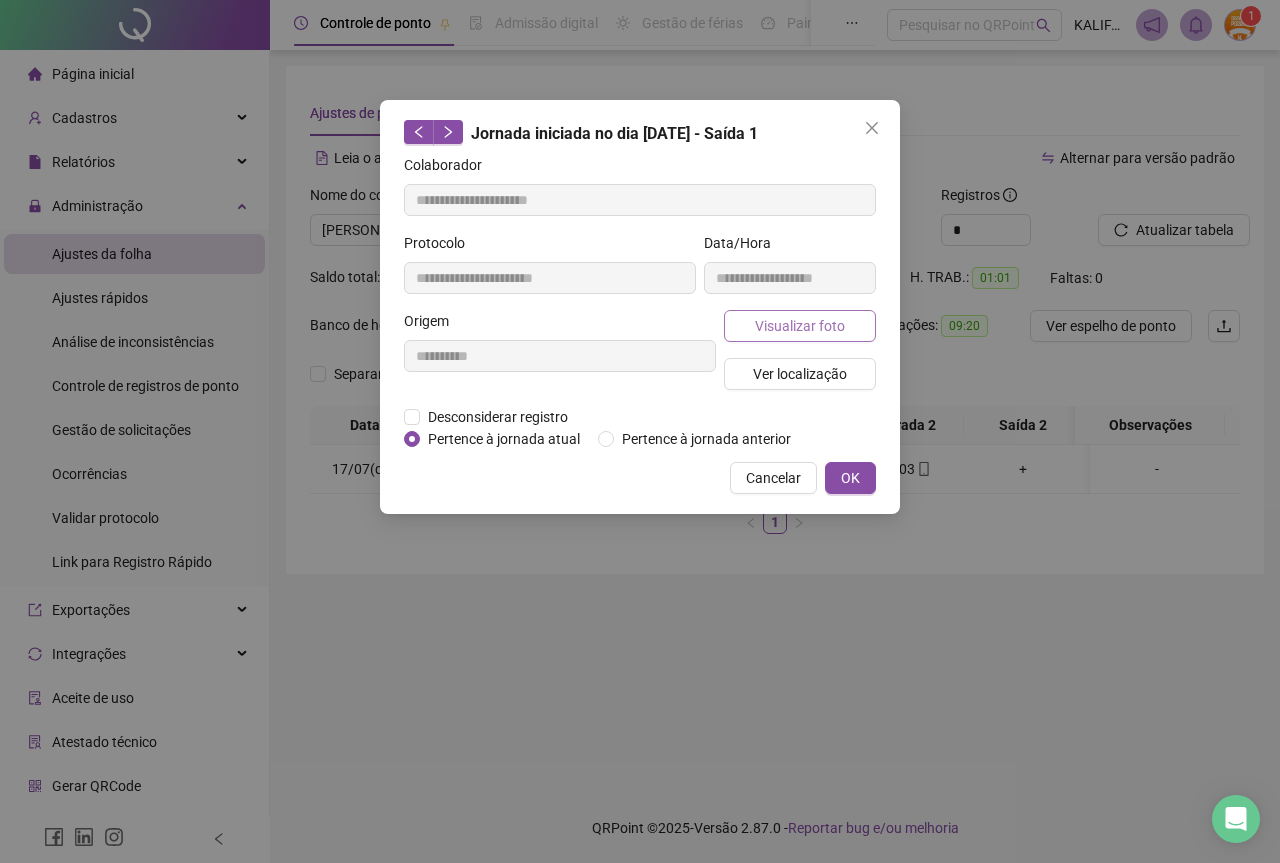click on "Visualizar foto" at bounding box center (800, 326) 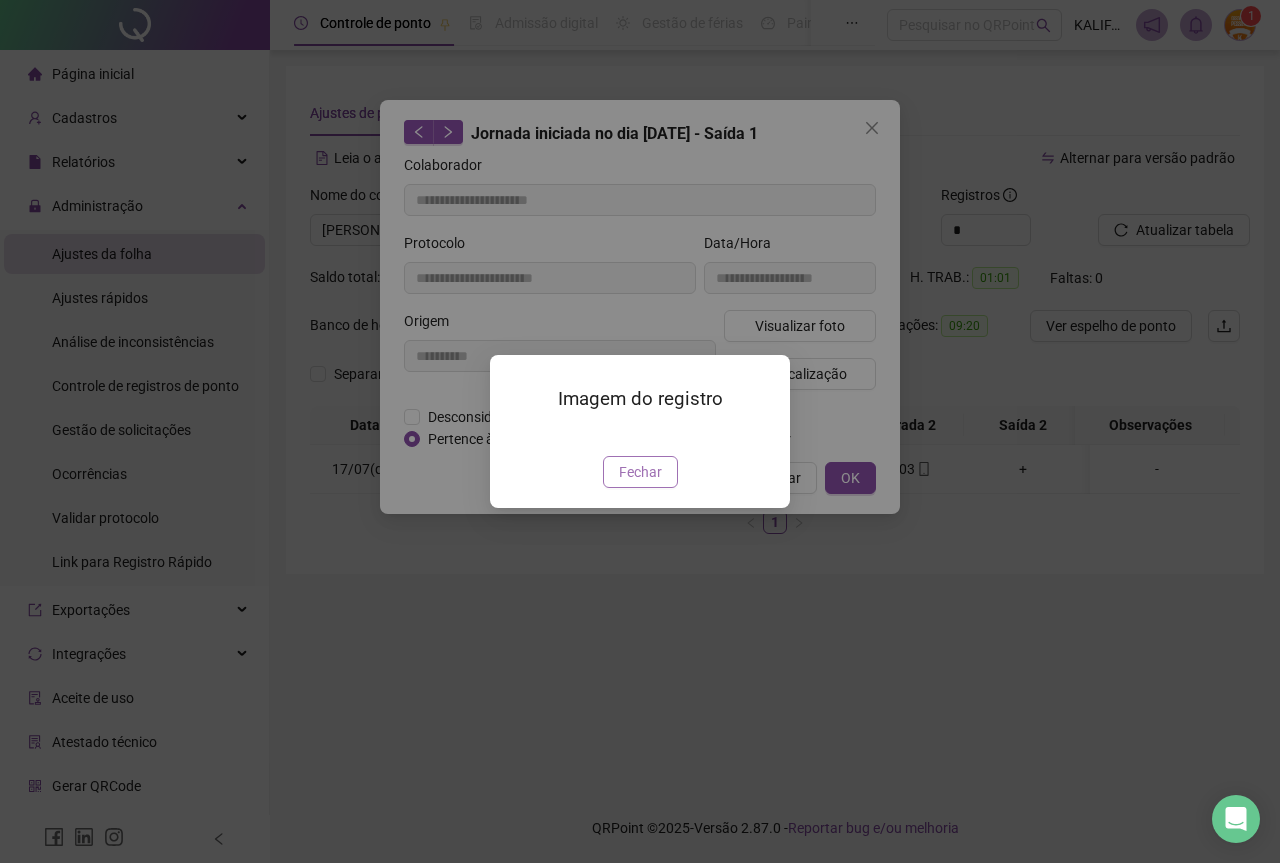 click on "Fechar" at bounding box center [640, 472] 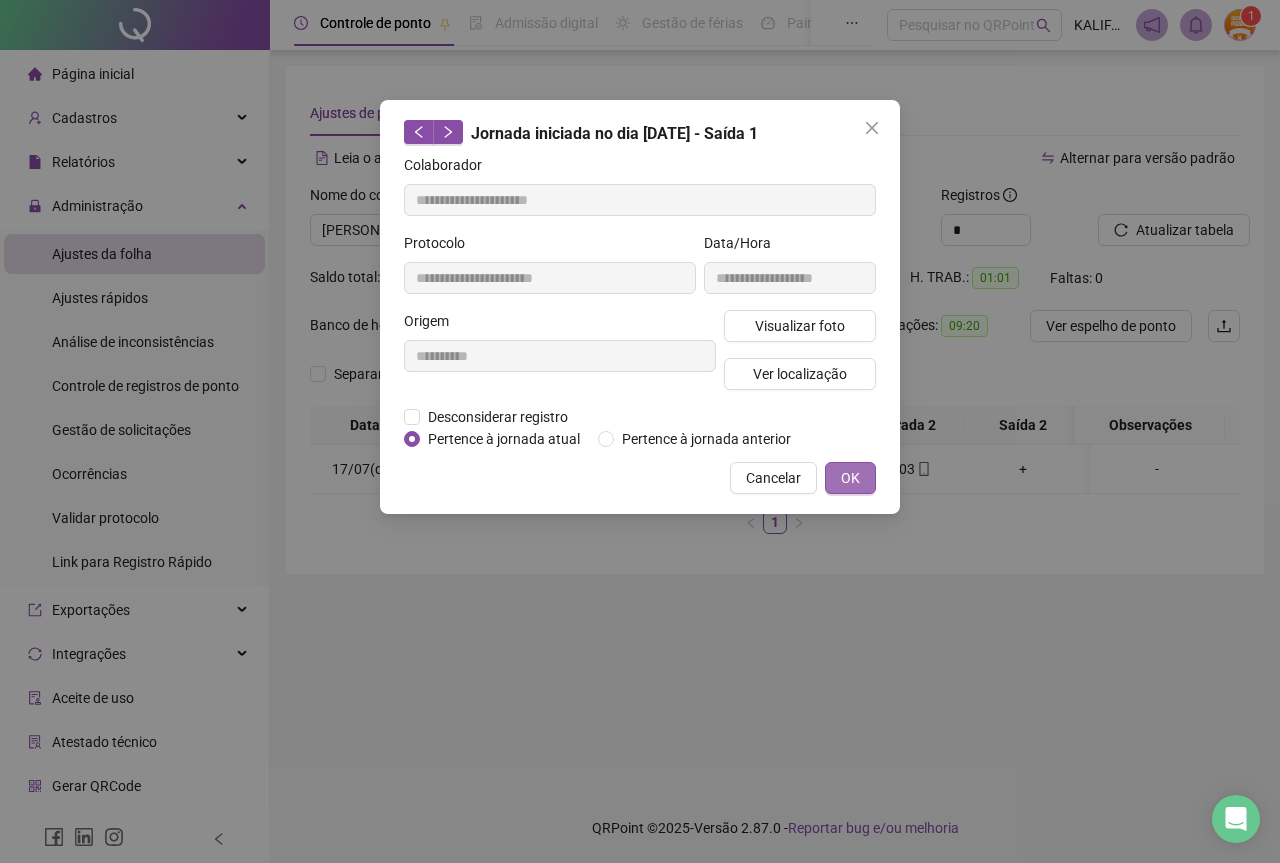 click on "OK" at bounding box center (850, 478) 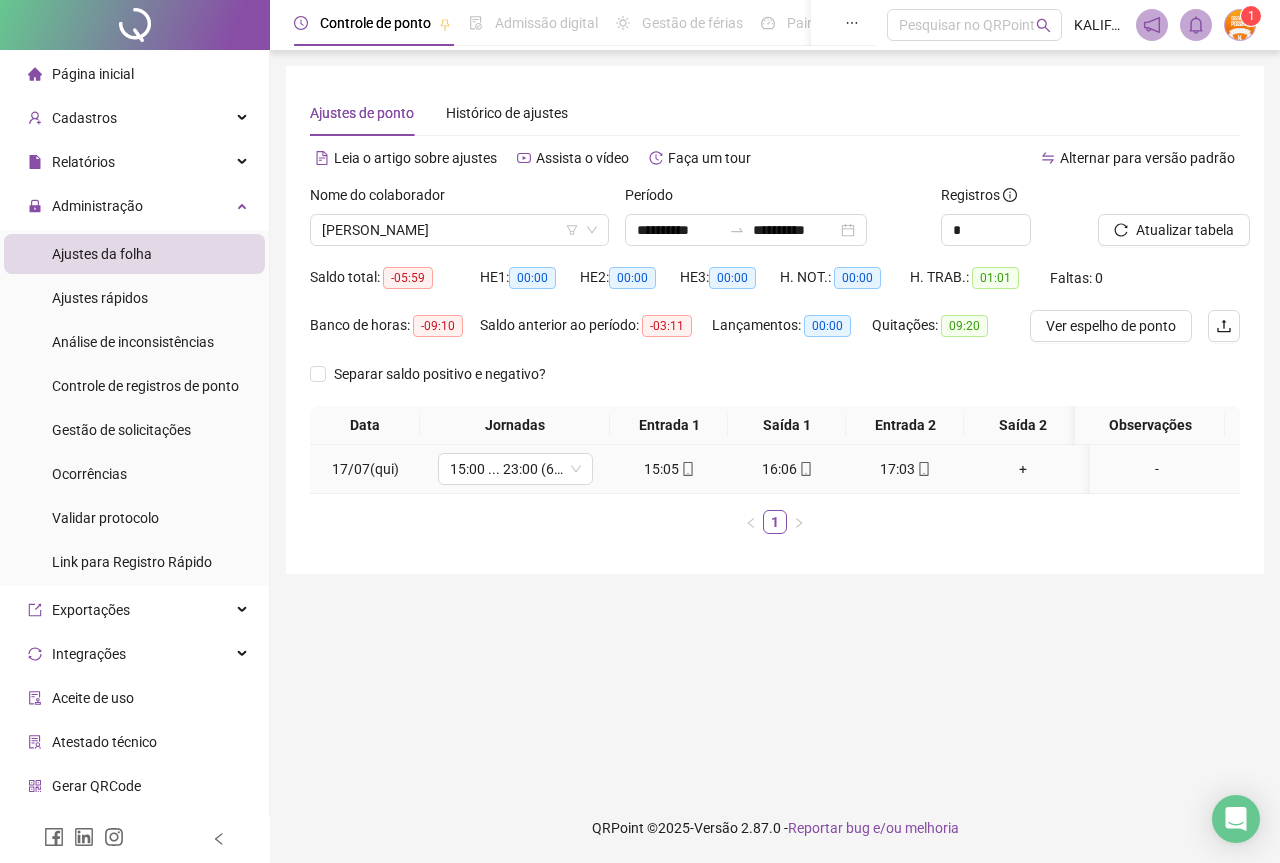 click on "15:05" at bounding box center (669, 469) 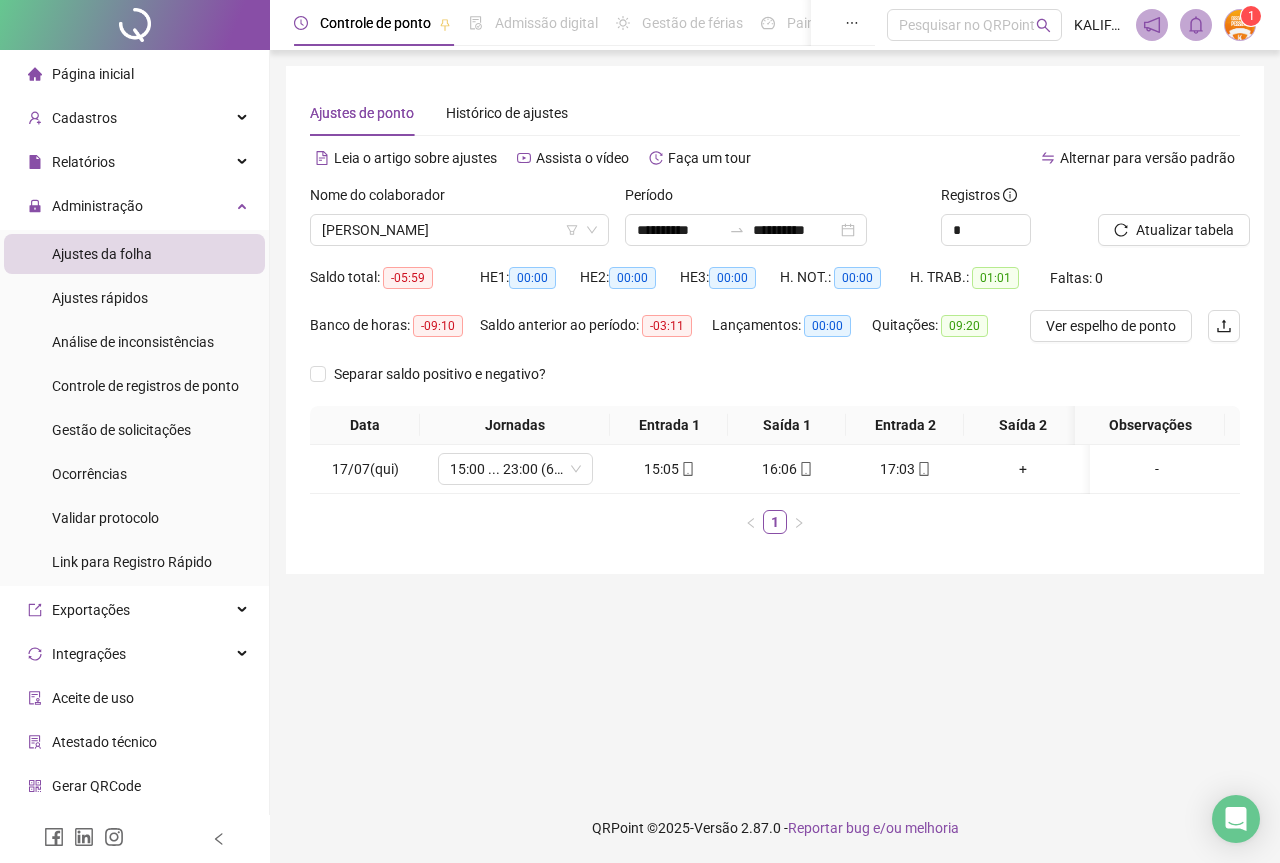 type on "**********" 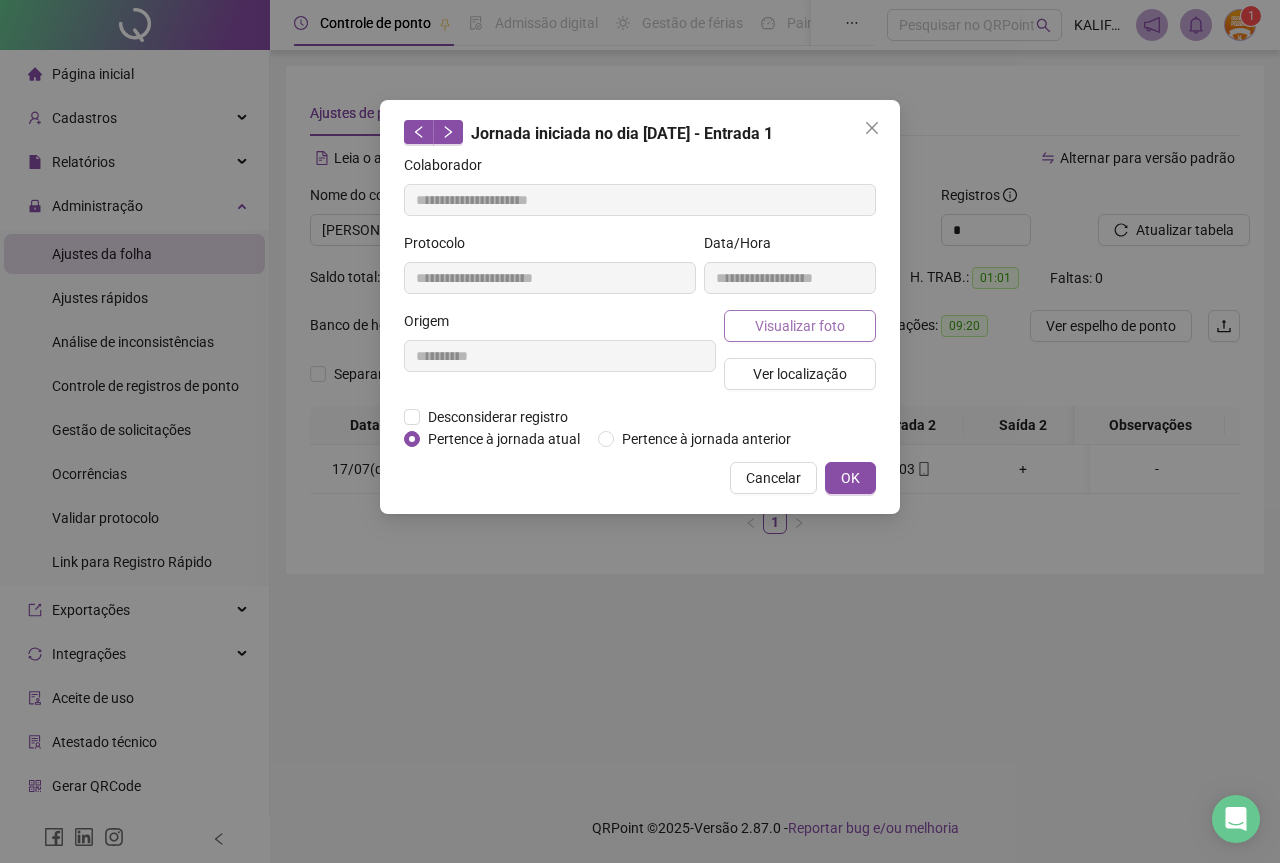click on "Visualizar foto" at bounding box center [800, 326] 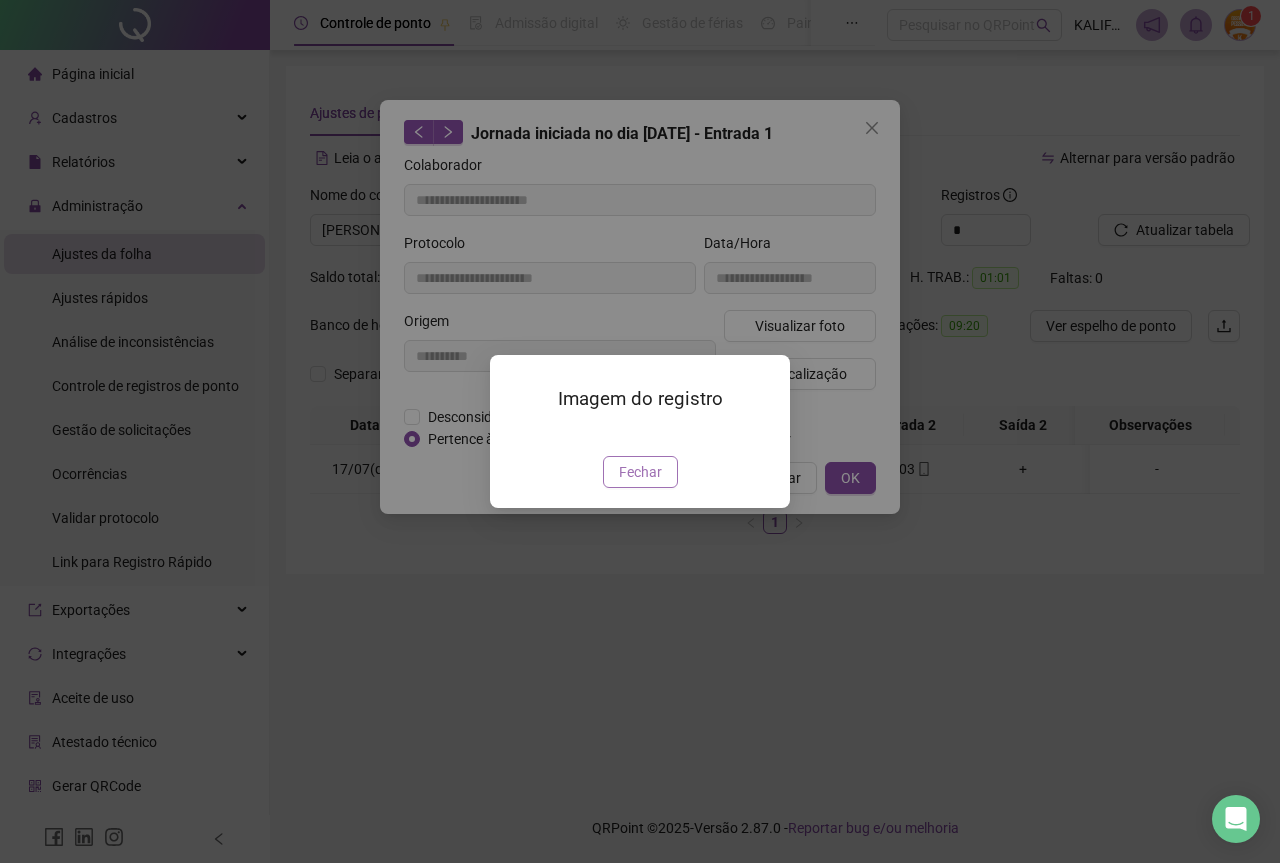 click on "Fechar" at bounding box center (640, 472) 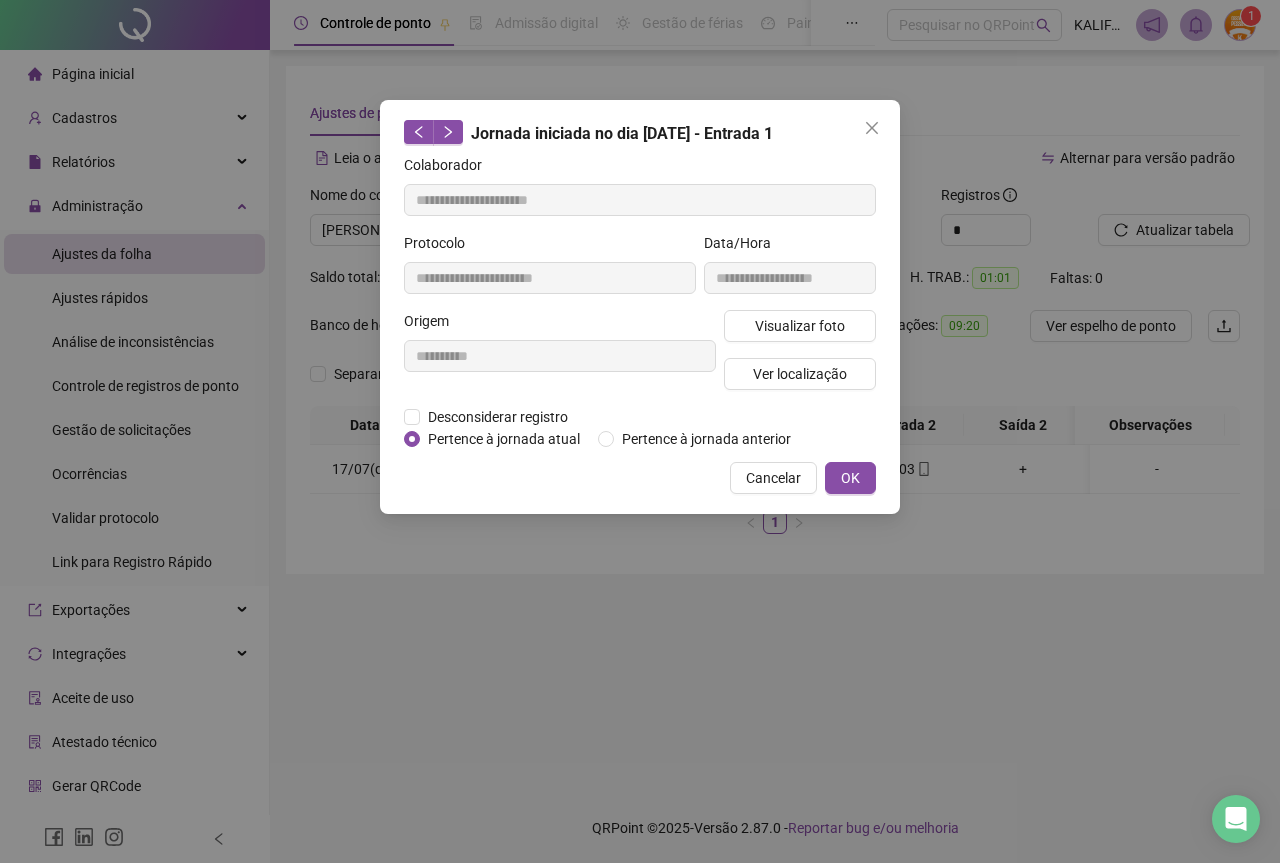 click on "**********" at bounding box center (640, 307) 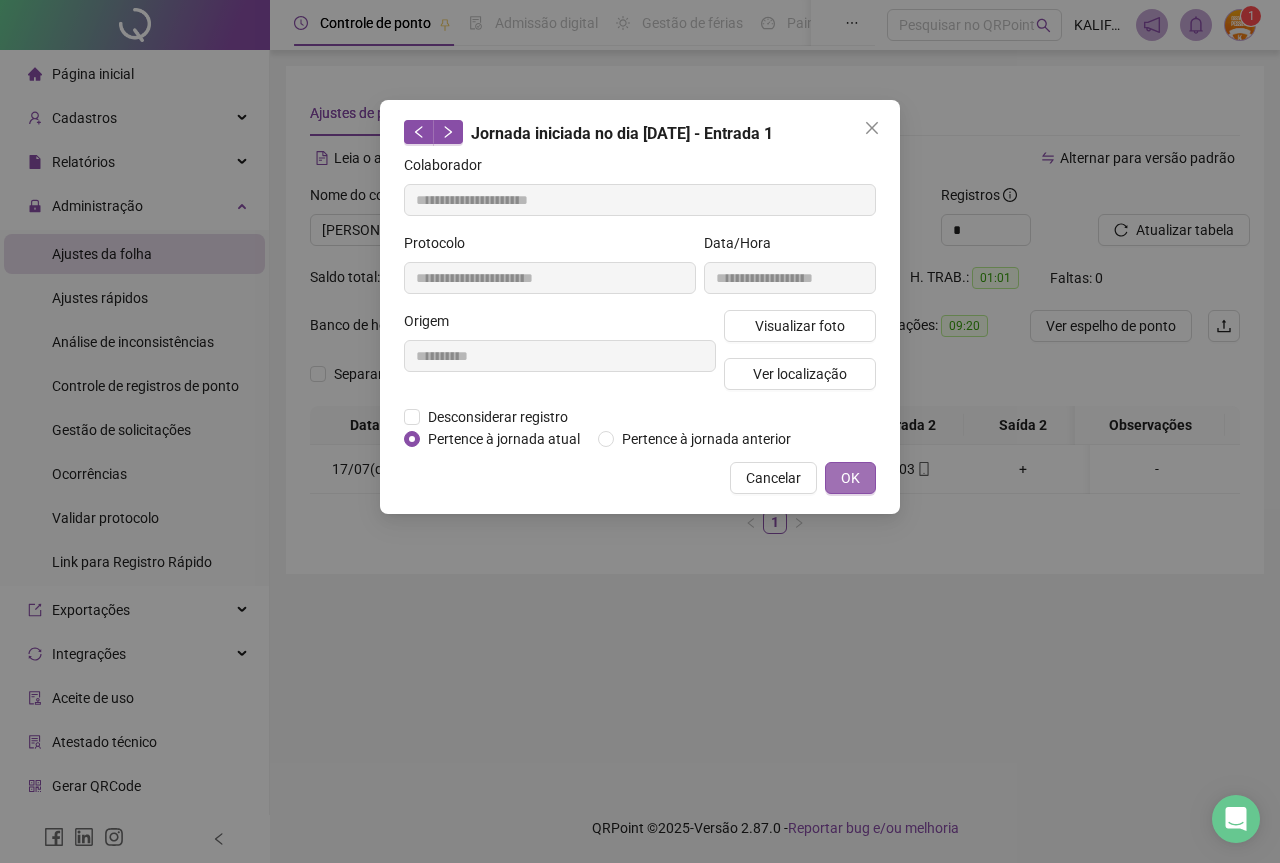 click on "OK" at bounding box center [850, 478] 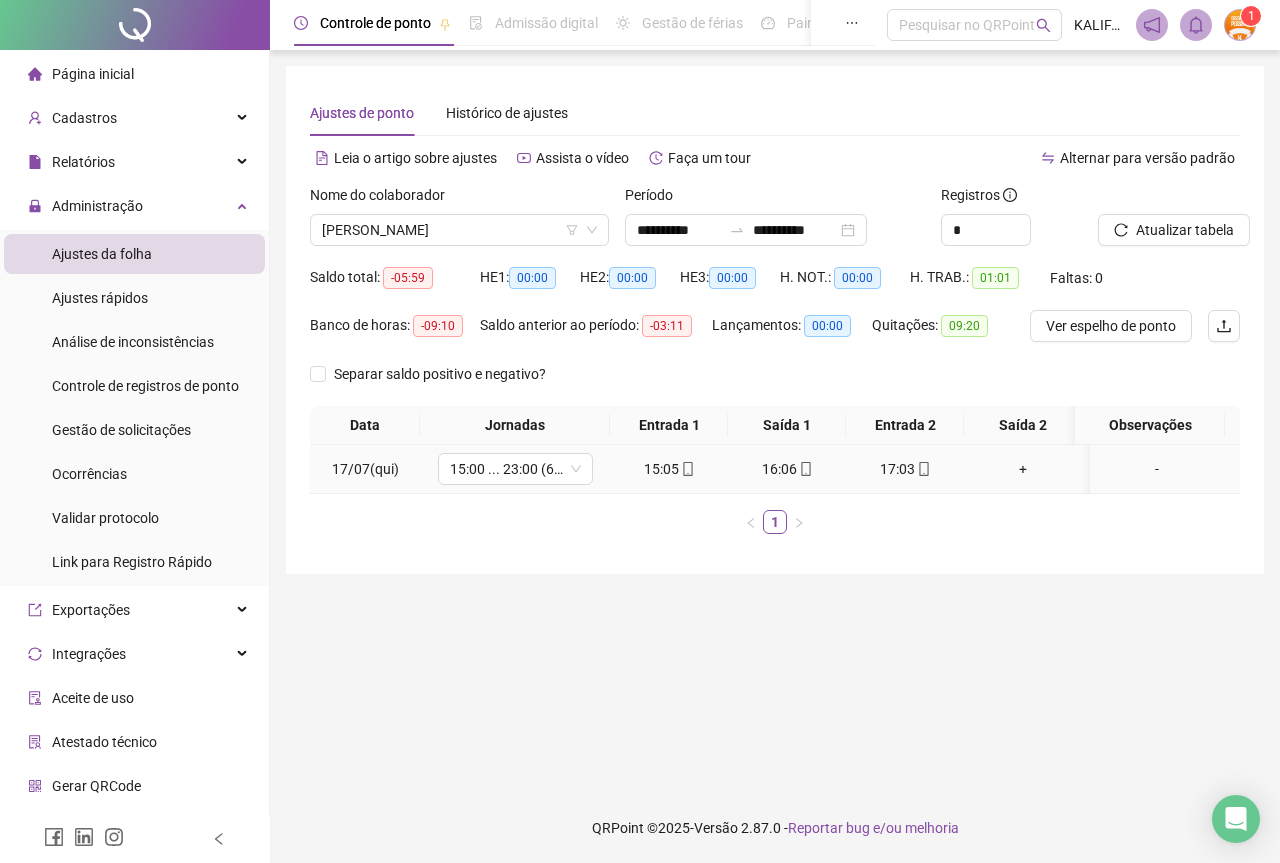 click on "16:06" at bounding box center [787, 469] 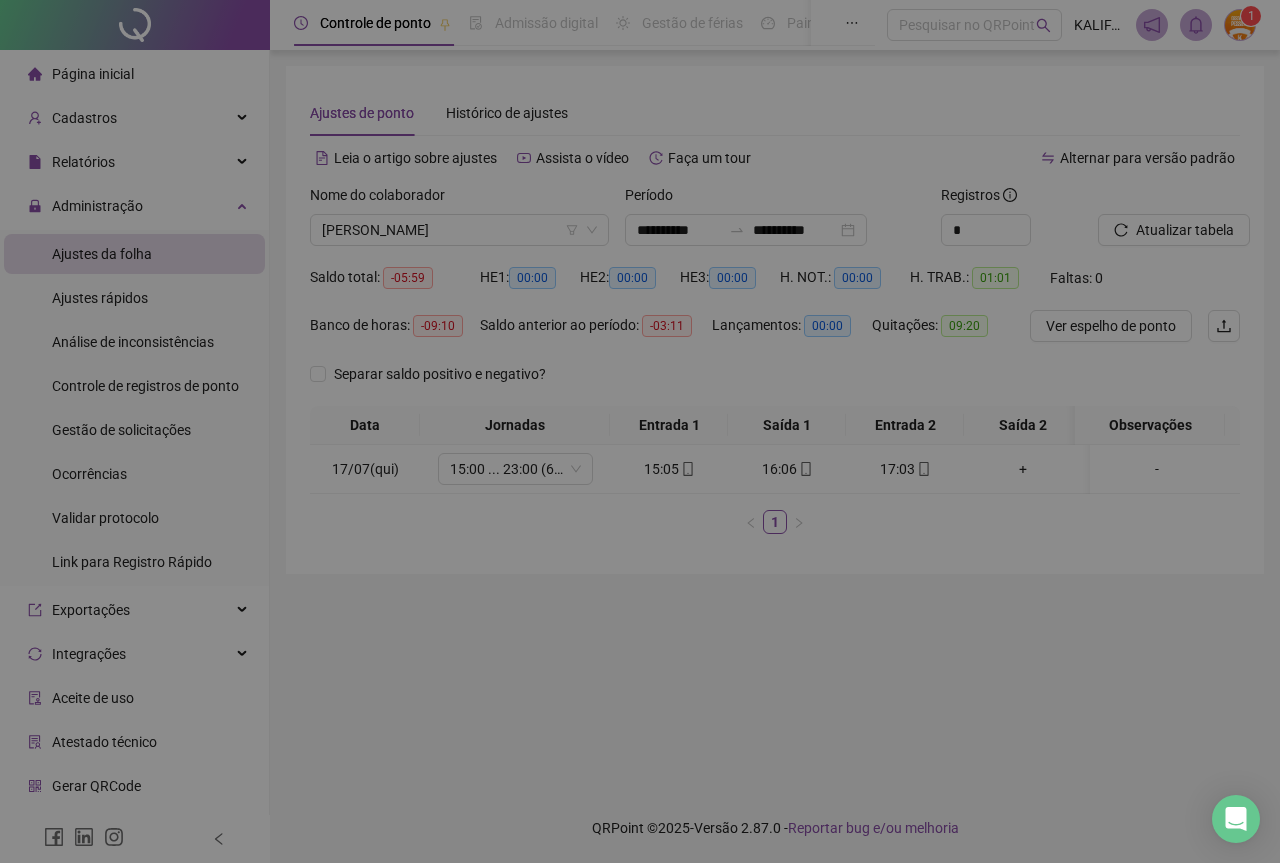 type on "**********" 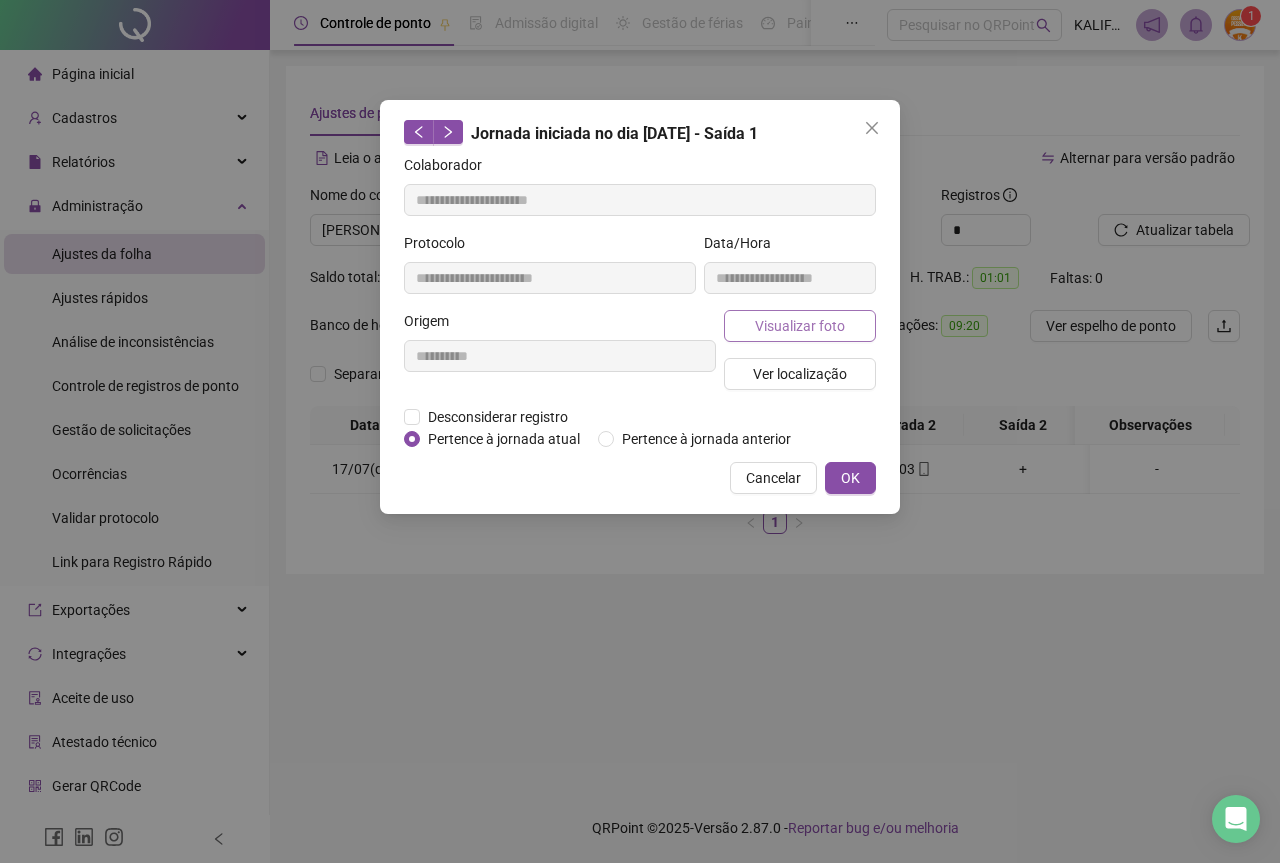 click on "Visualizar foto" at bounding box center [800, 326] 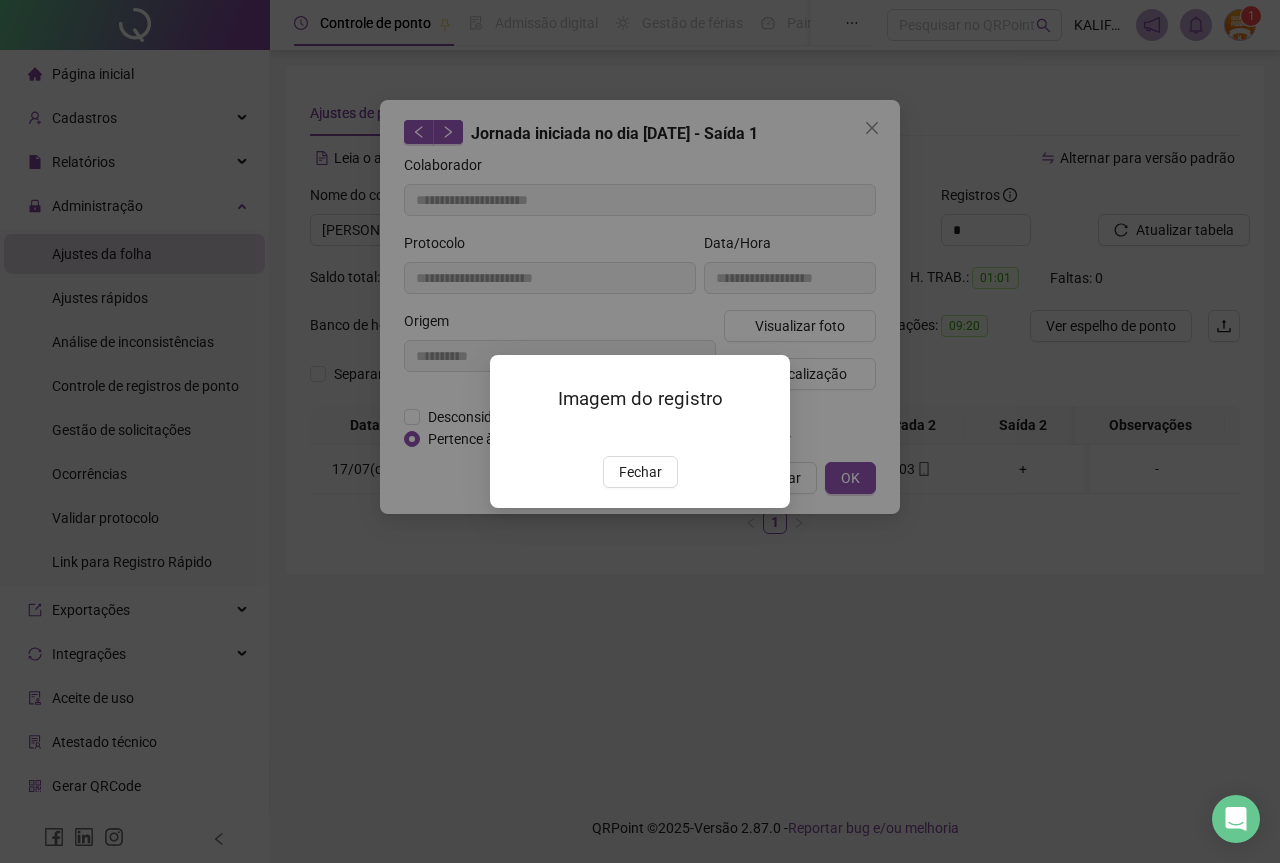 click on "Fechar" at bounding box center (640, 472) 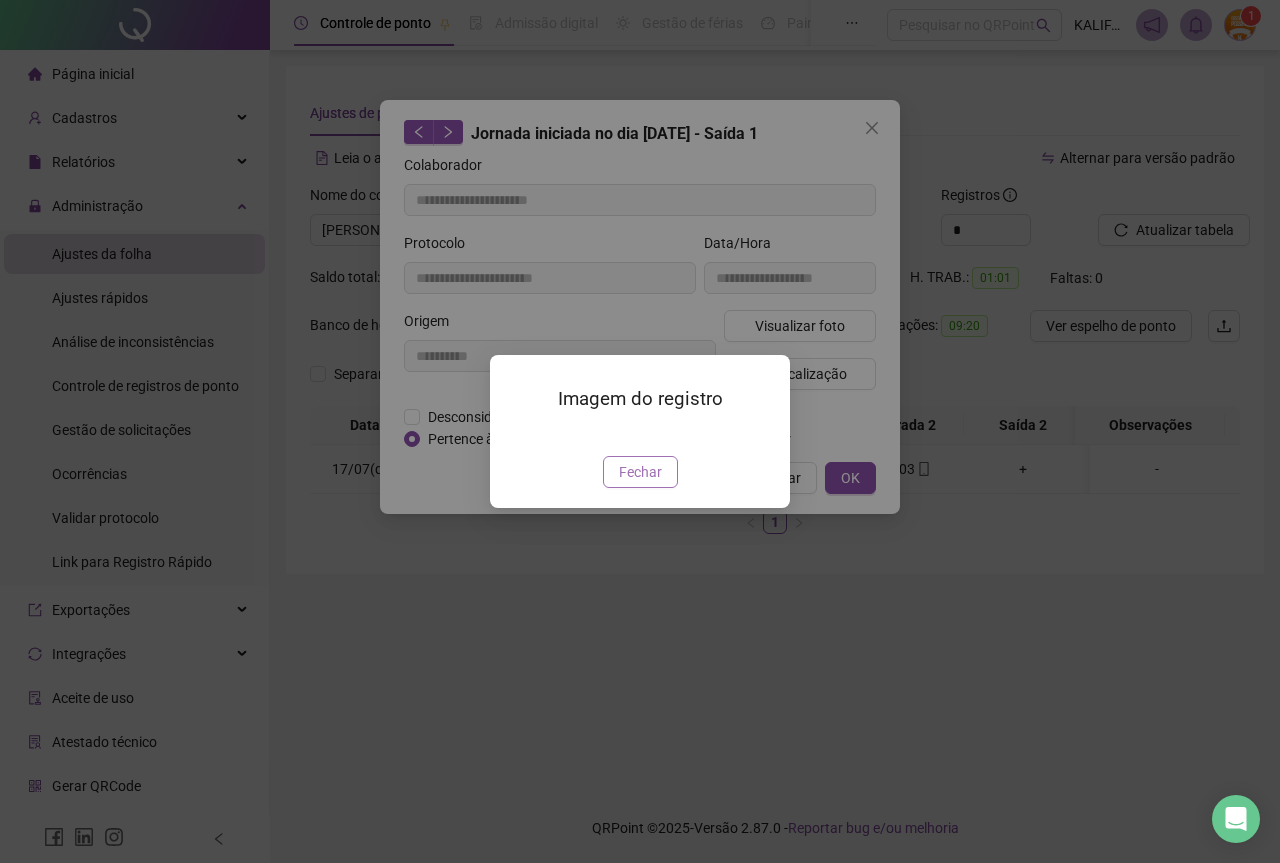 click on "Fechar" at bounding box center [640, 472] 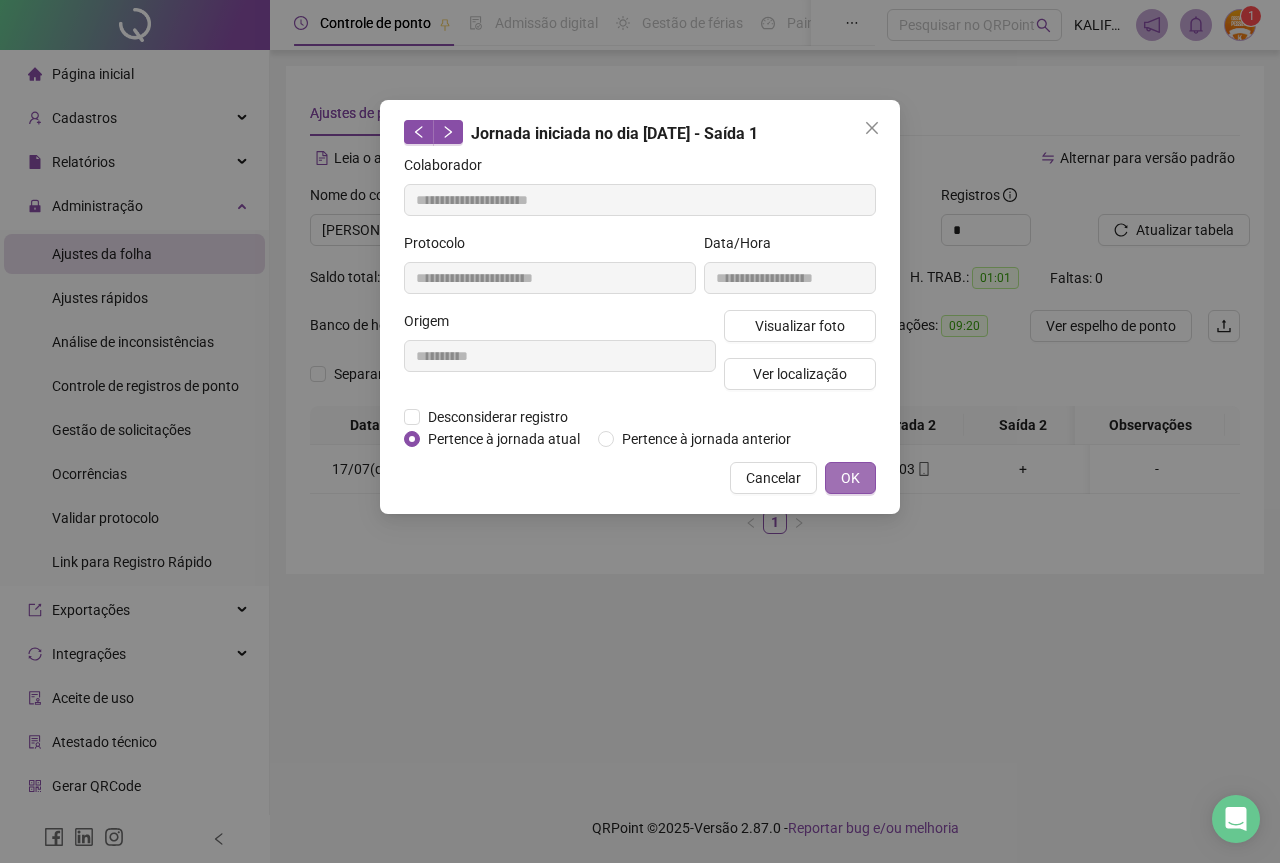 click on "OK" at bounding box center [850, 478] 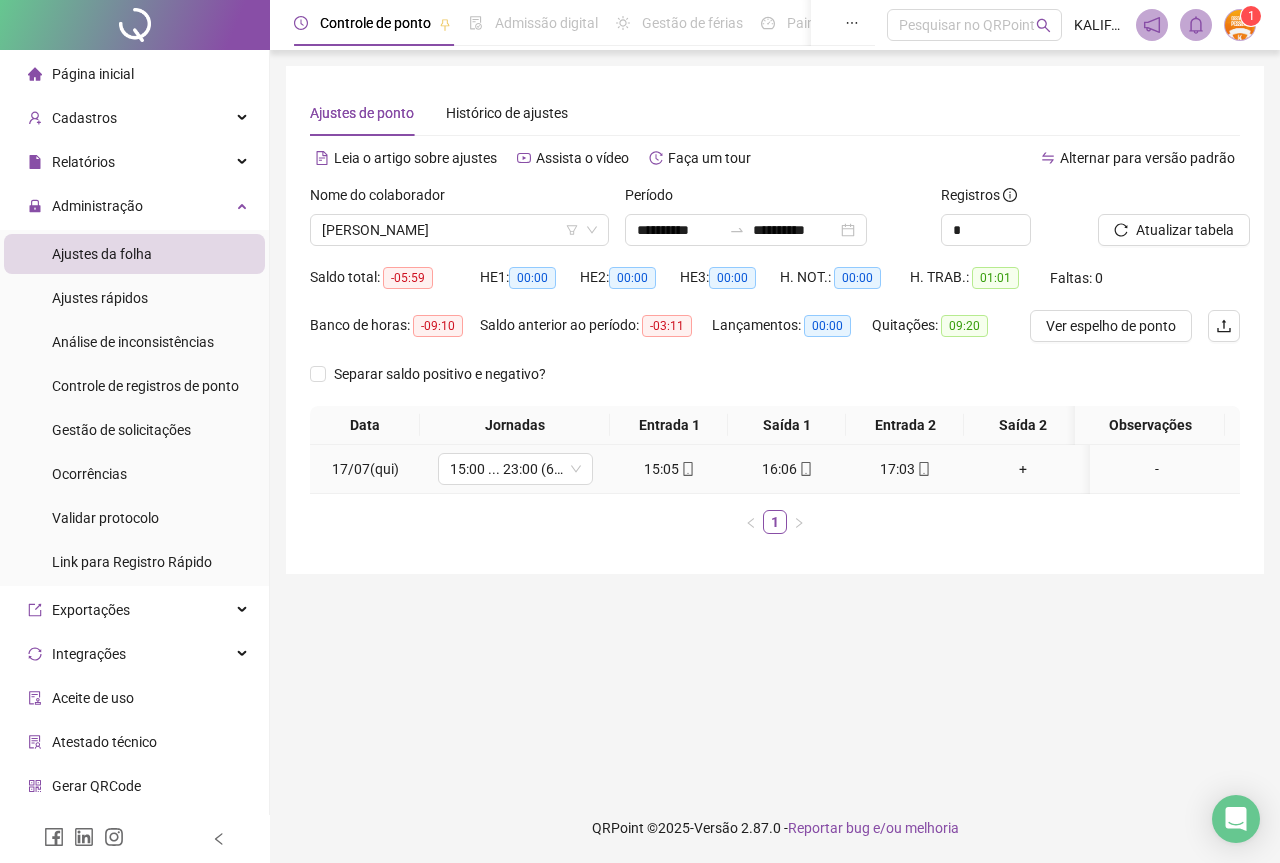 click 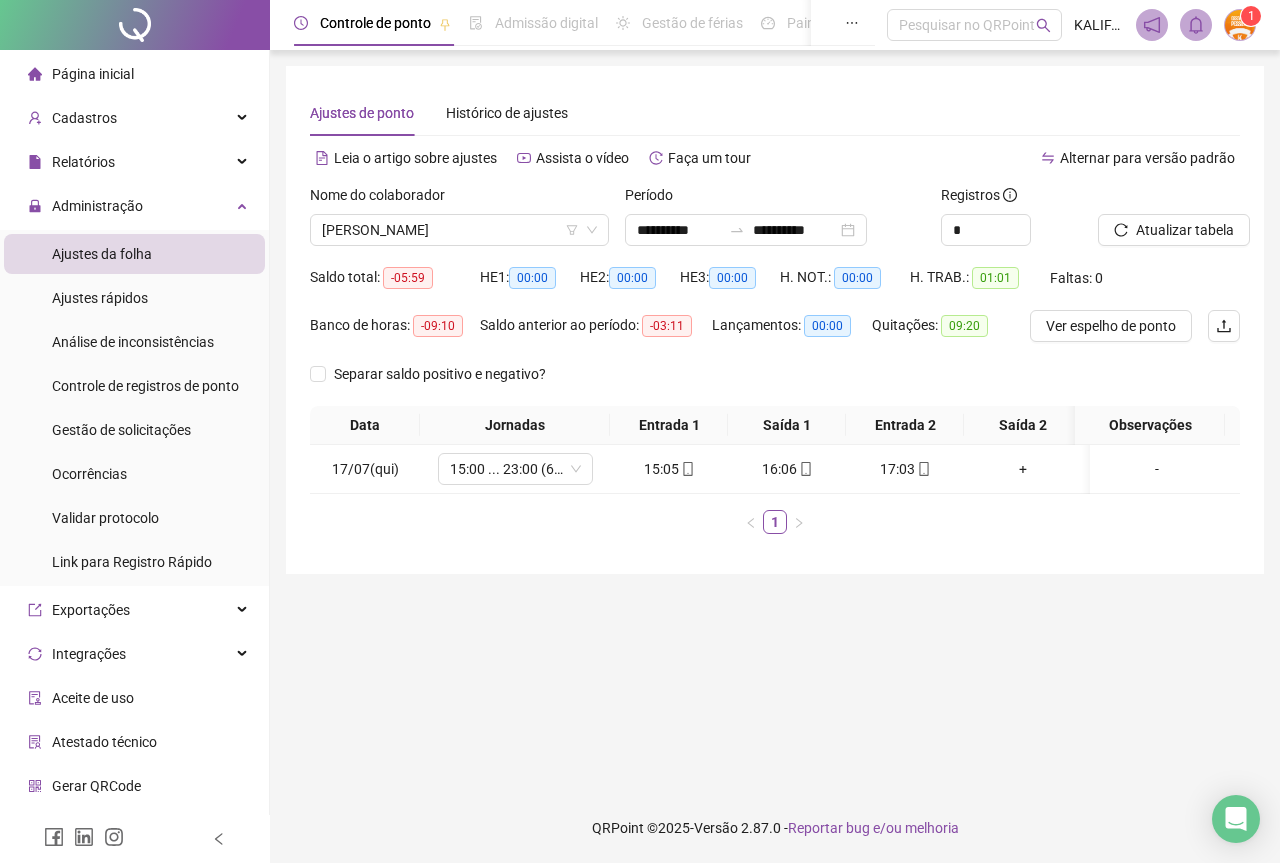 type on "**********" 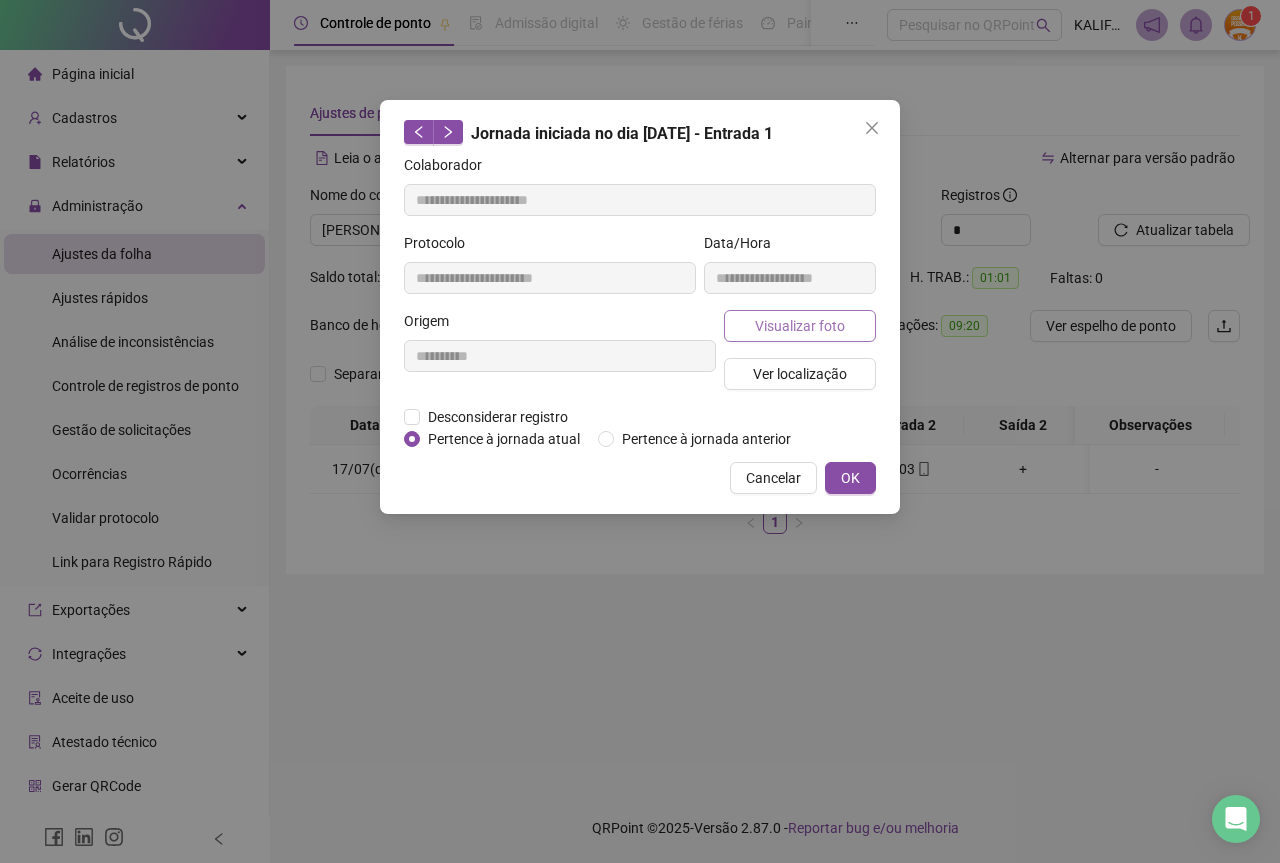 click on "Visualizar foto" at bounding box center (800, 326) 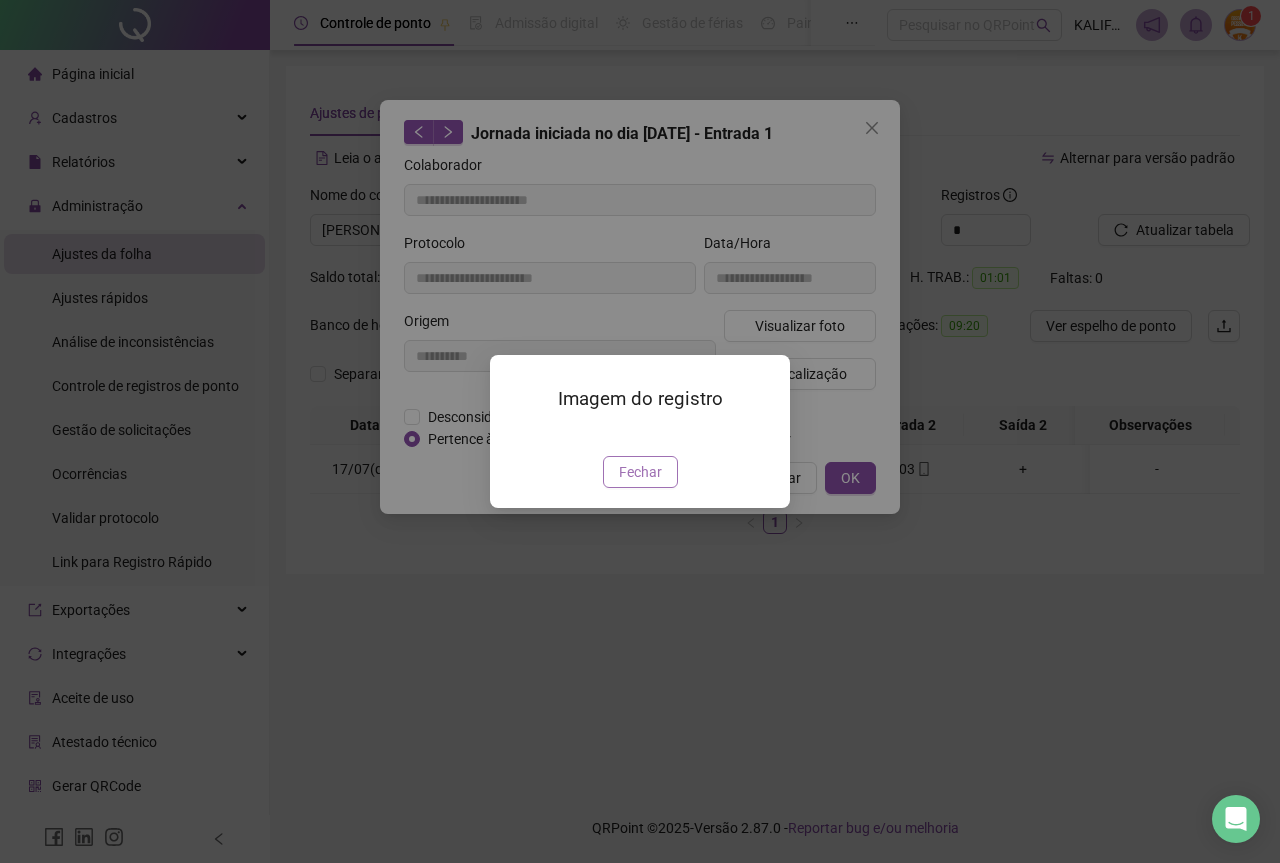 click on "Fechar" at bounding box center (640, 472) 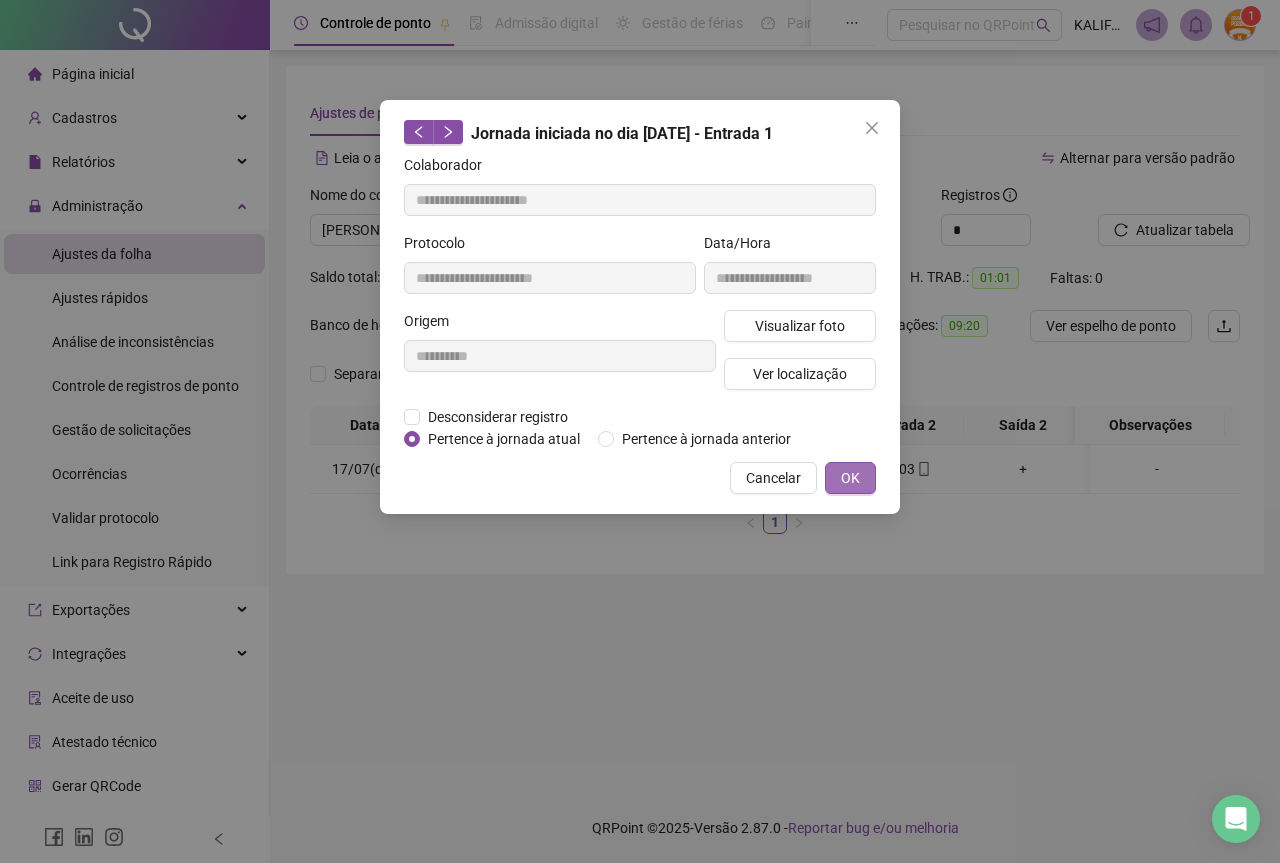 click on "OK" at bounding box center (850, 478) 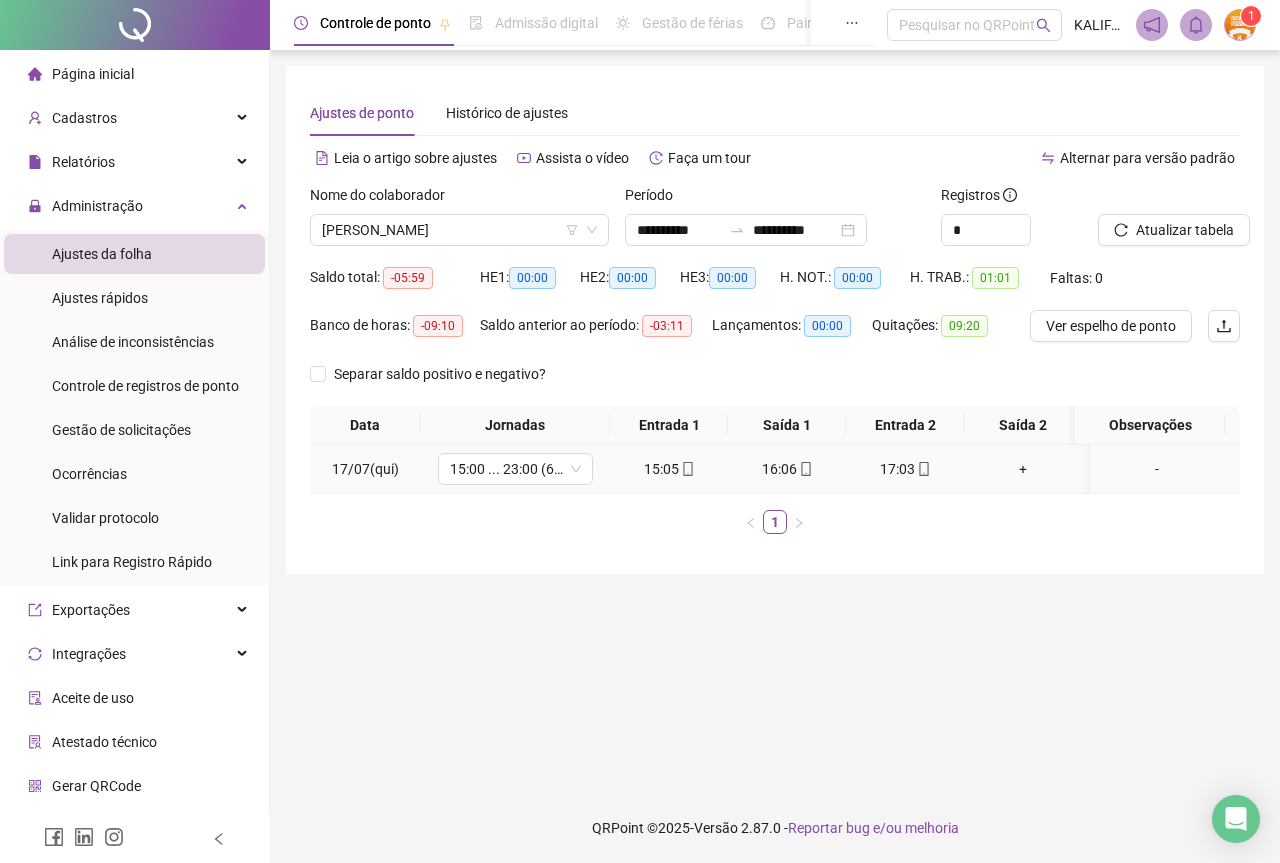click 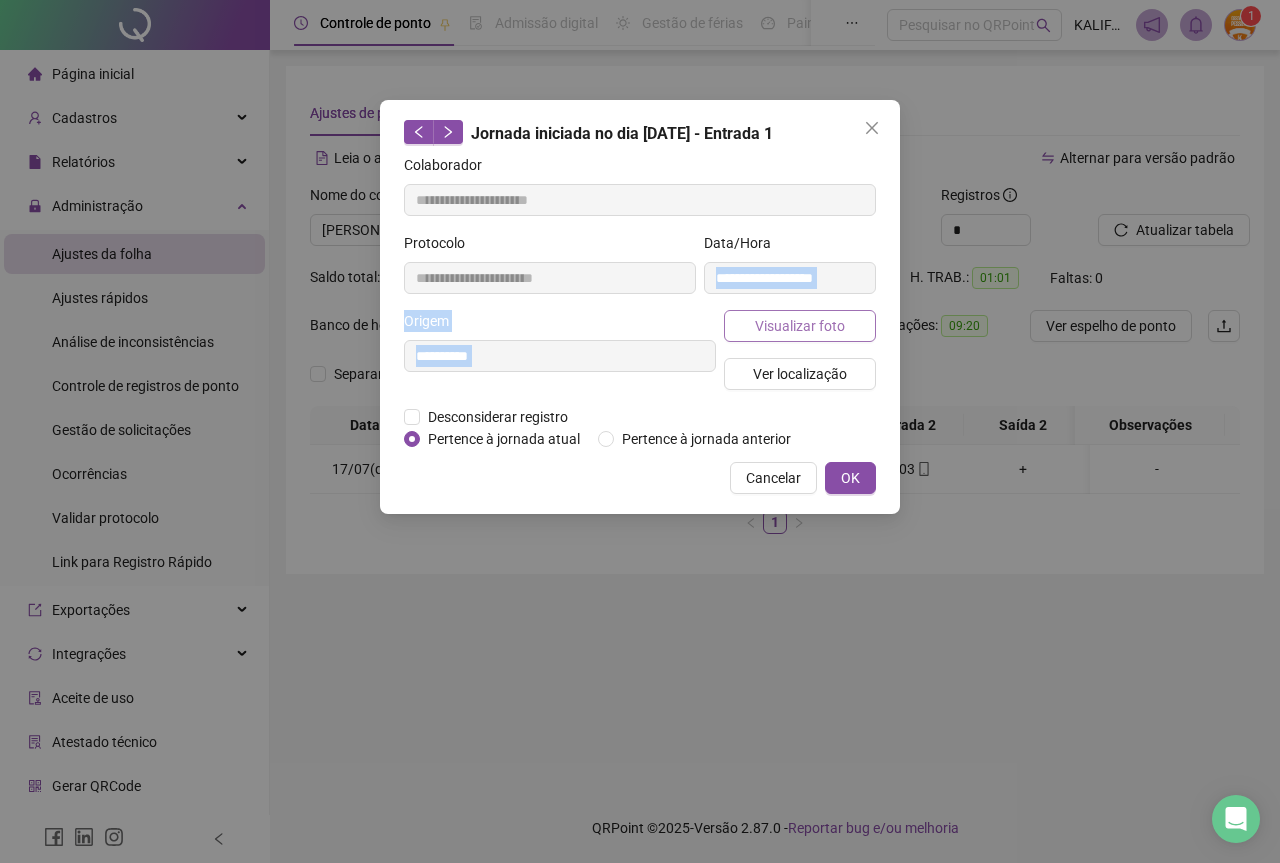 click on "**********" at bounding box center [640, 302] 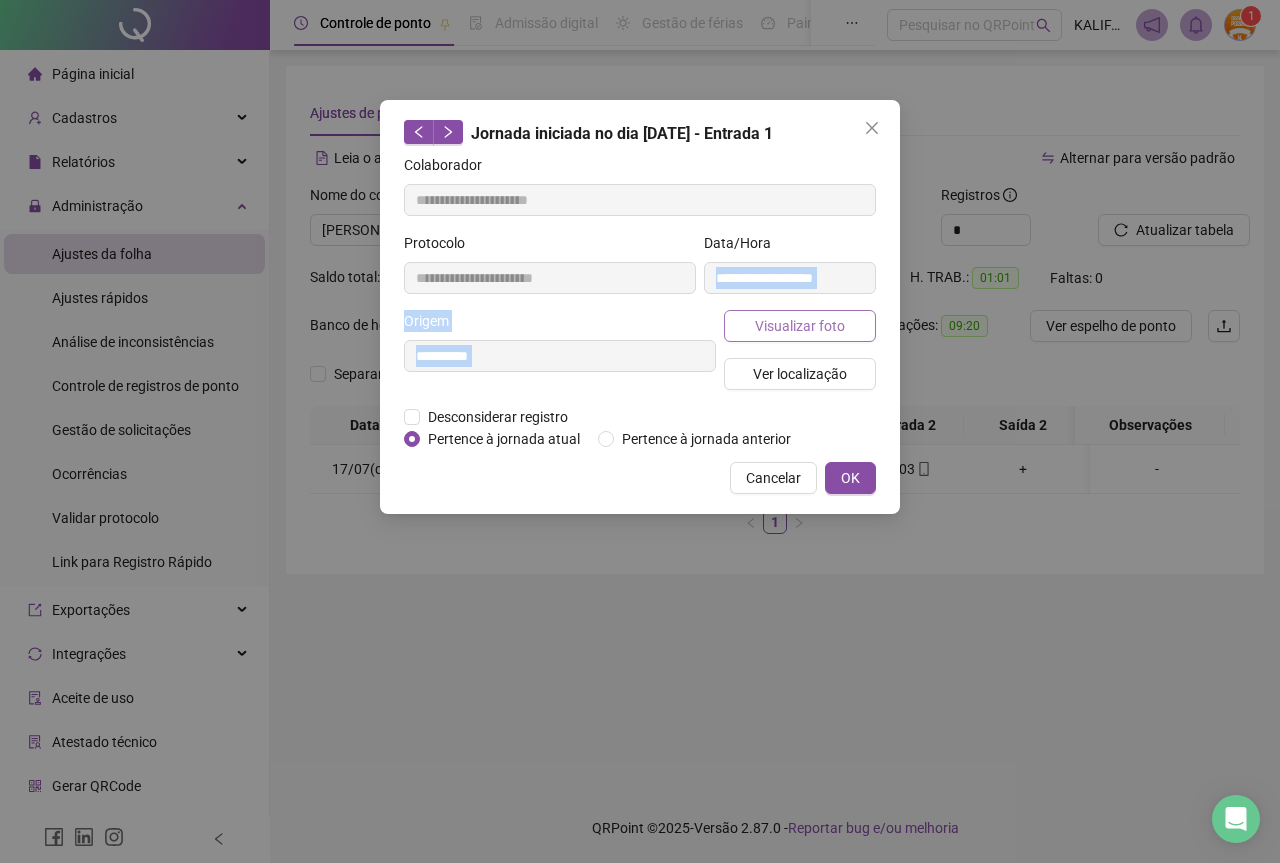 click on "Visualizar foto" at bounding box center [800, 326] 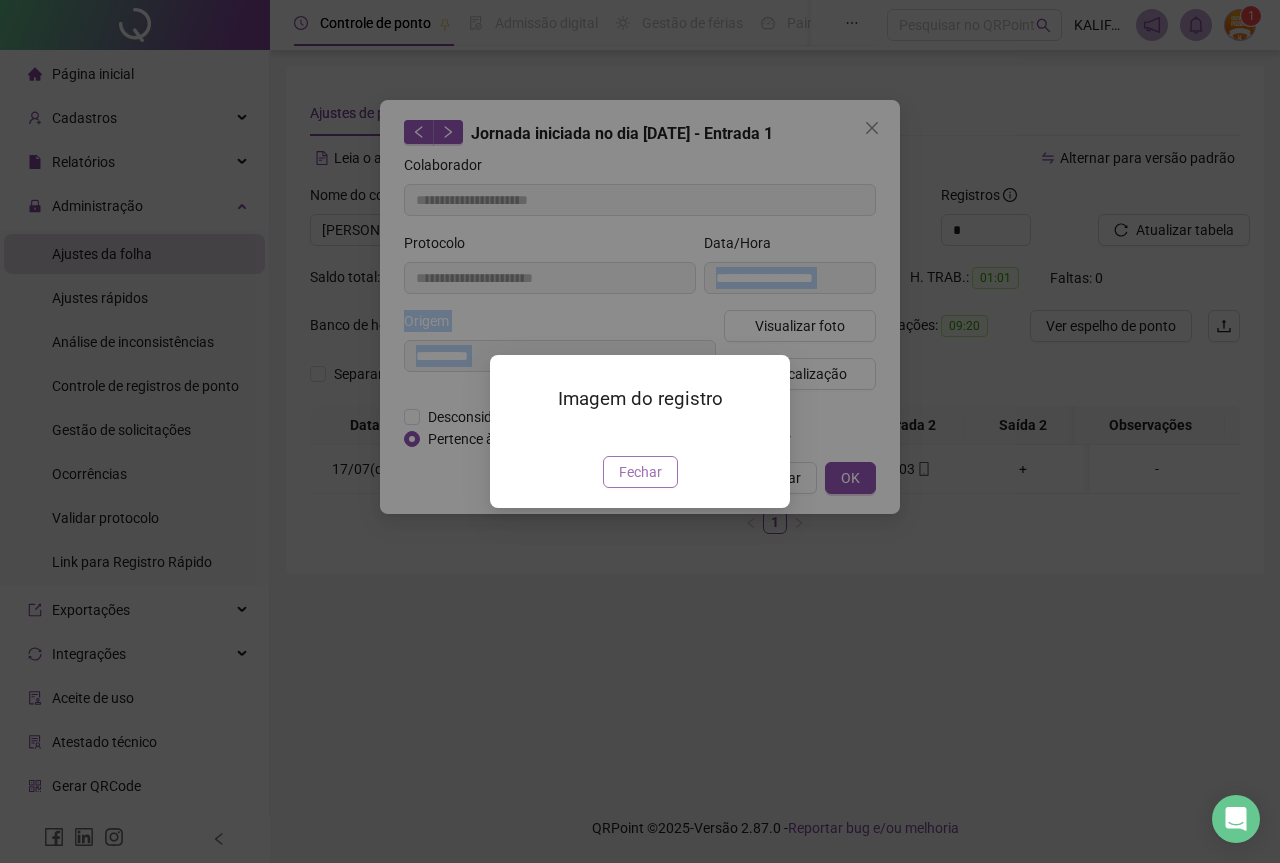 click on "Fechar" at bounding box center [640, 472] 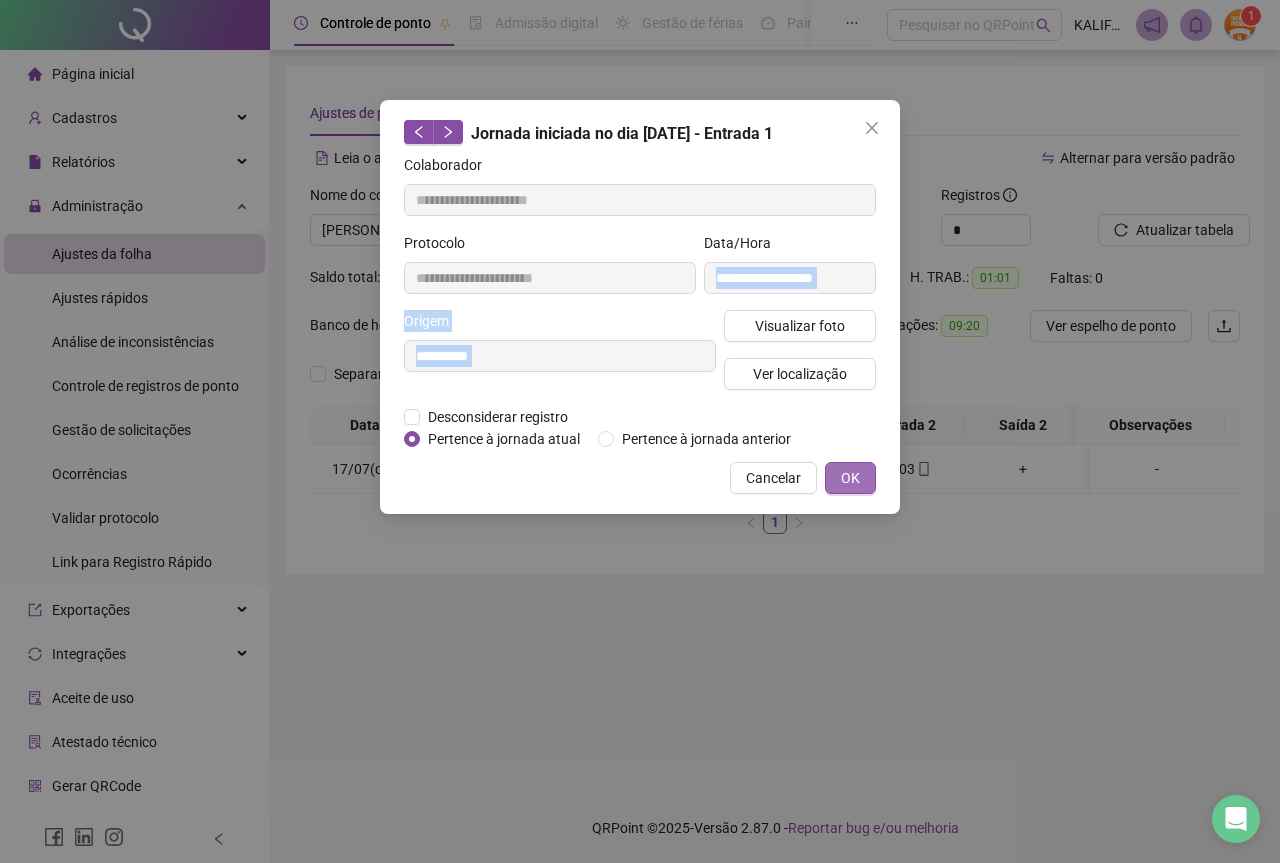 click on "OK" at bounding box center (850, 478) 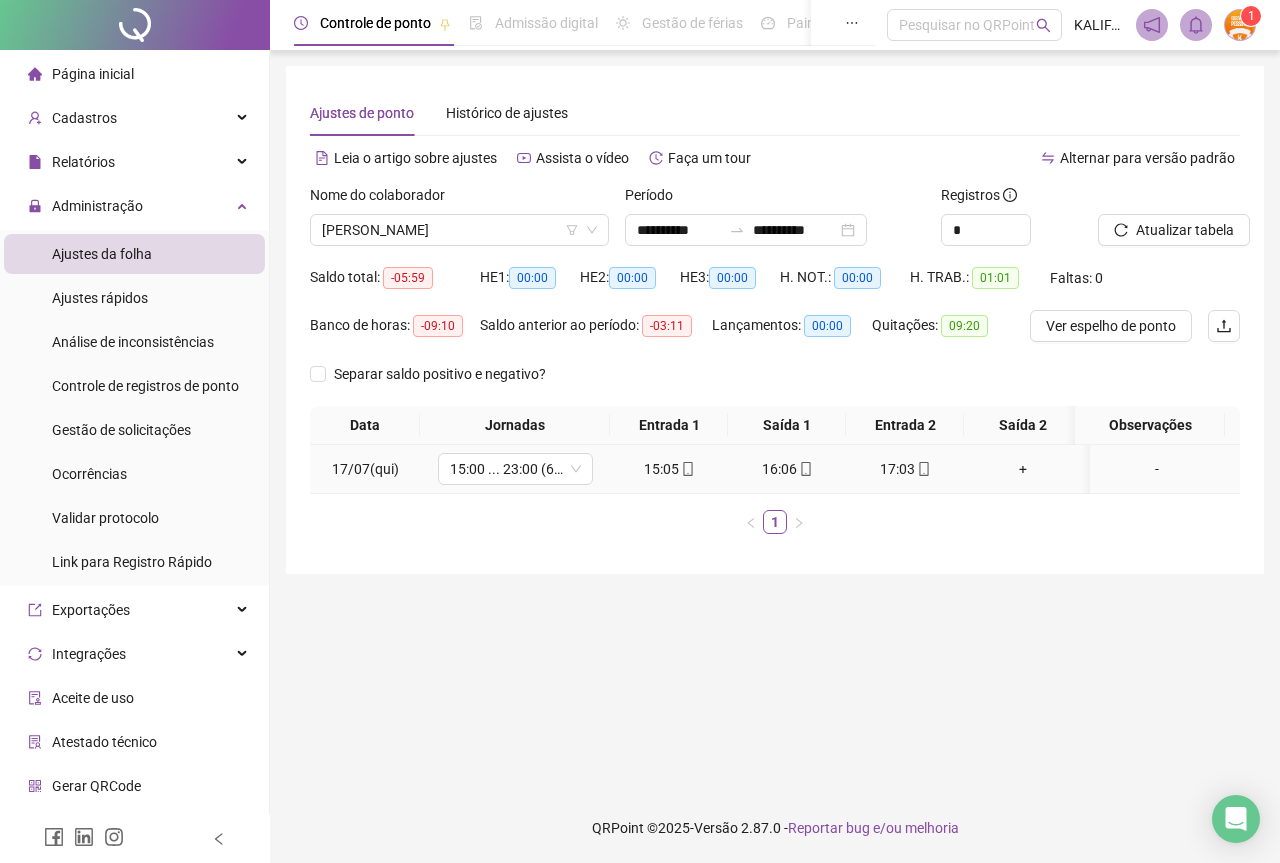 click on "16:06" at bounding box center (787, 469) 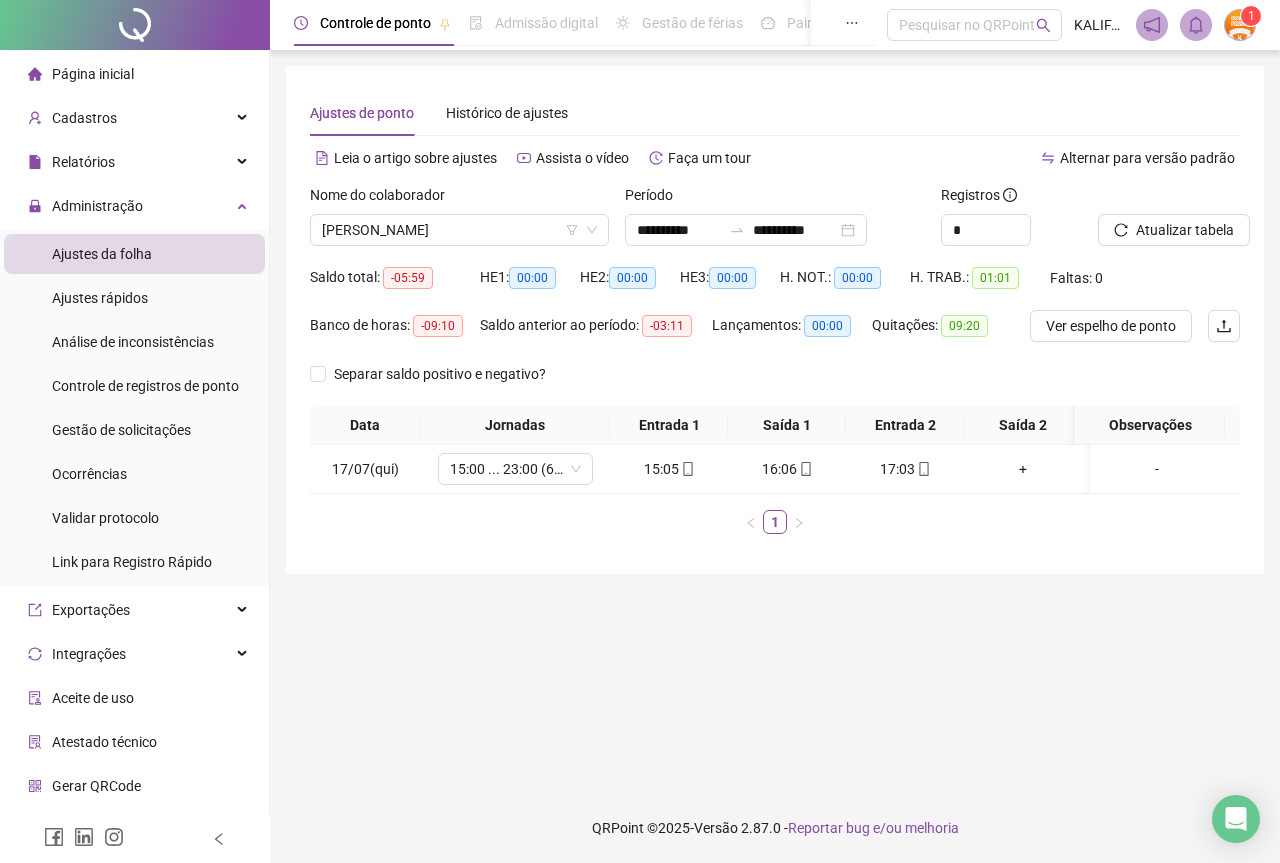 type on "**********" 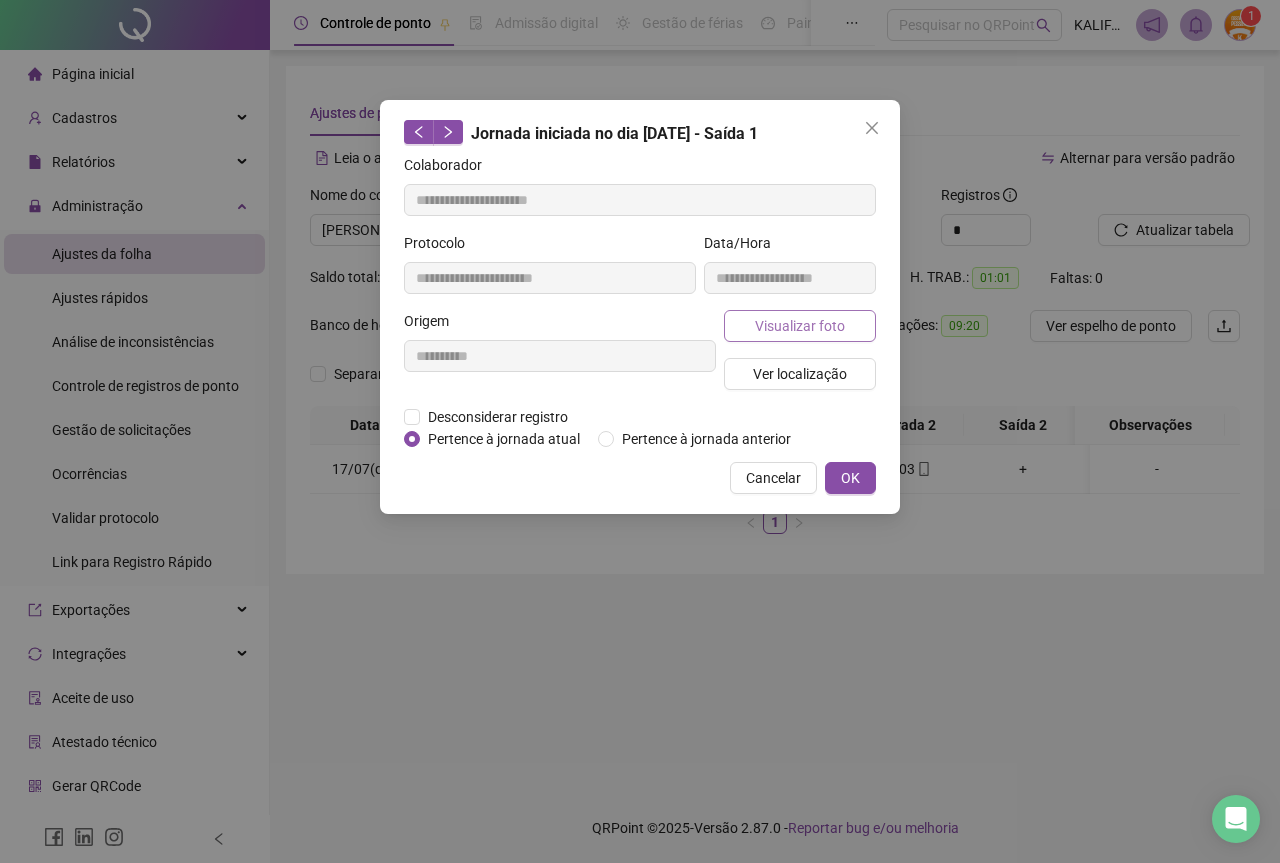 click on "Visualizar foto" at bounding box center (800, 326) 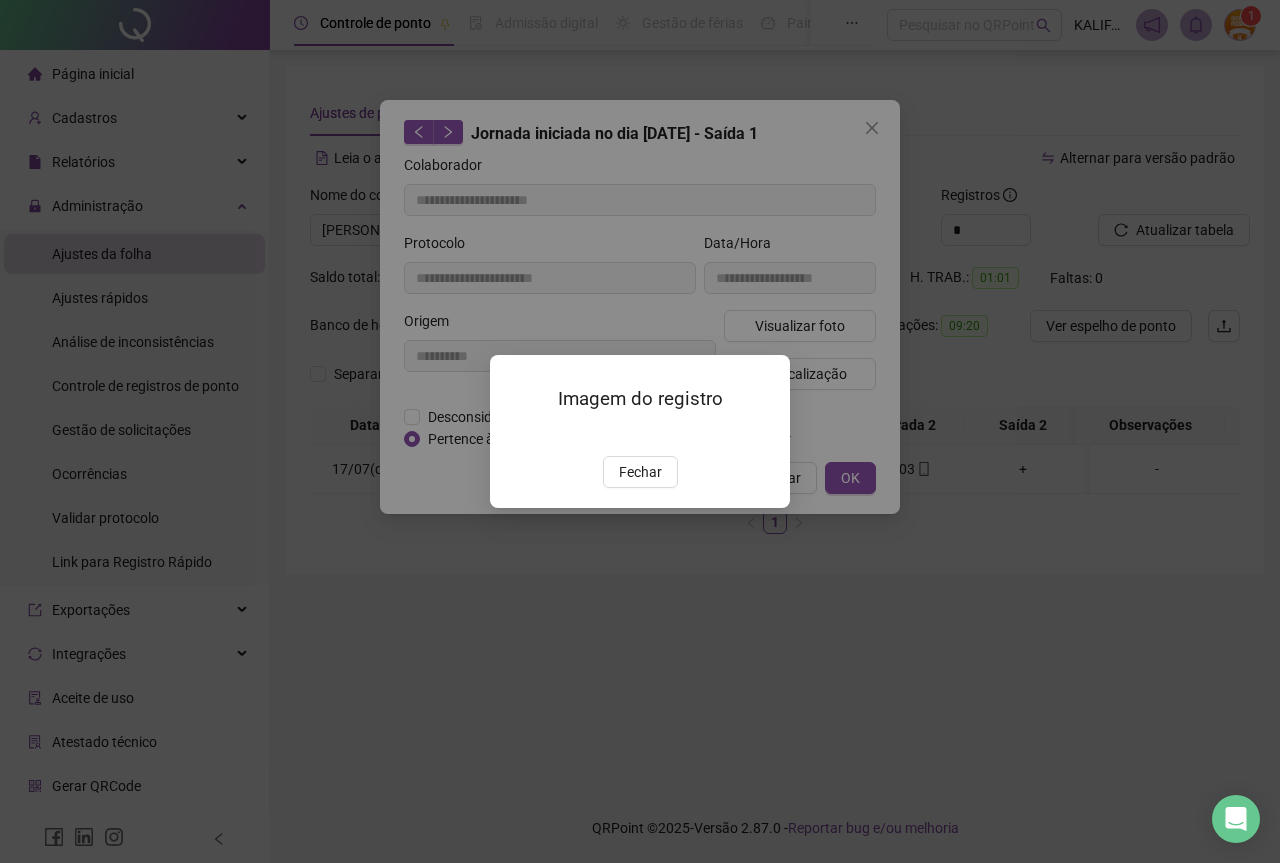click on "Imagem do registro Fechar" at bounding box center [640, 431] 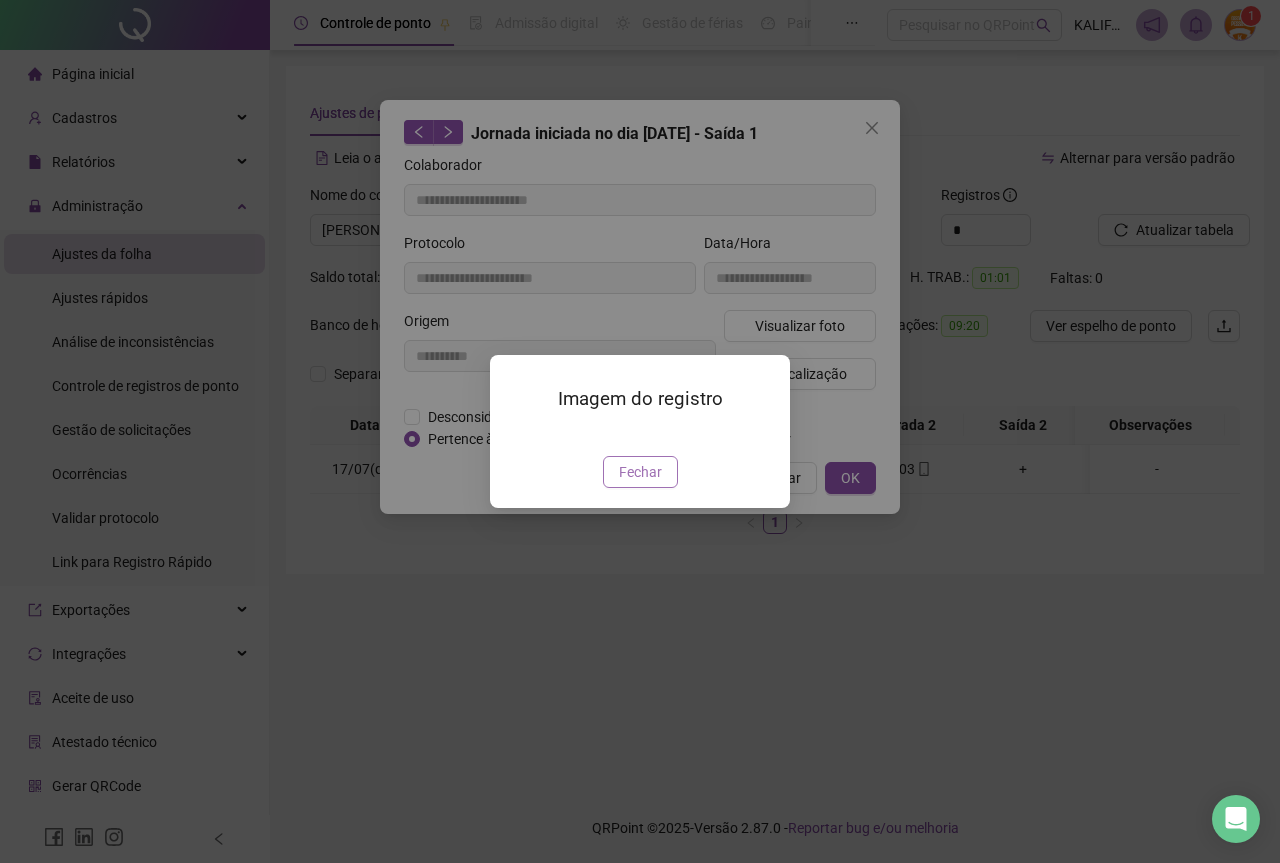 click on "Fechar" at bounding box center [640, 472] 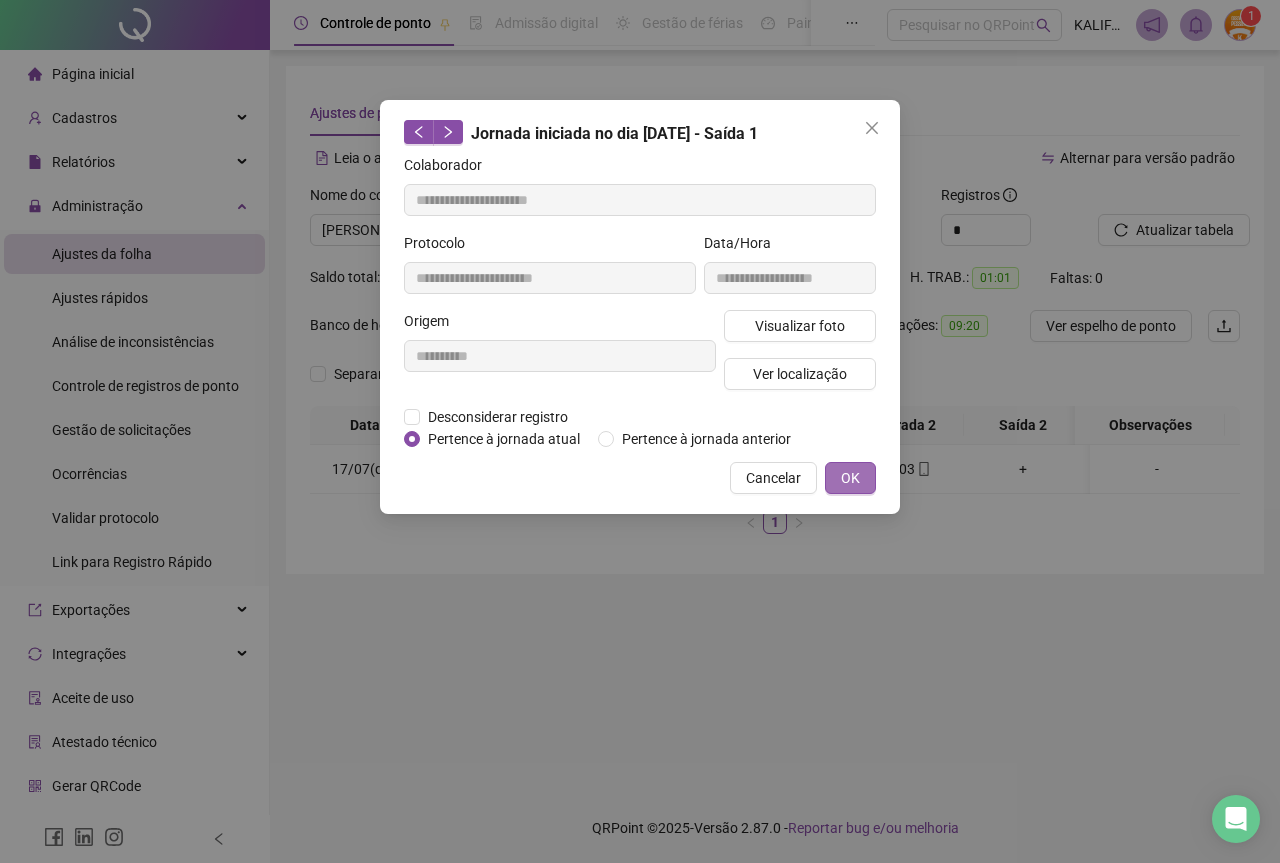 click on "OK" at bounding box center (850, 478) 